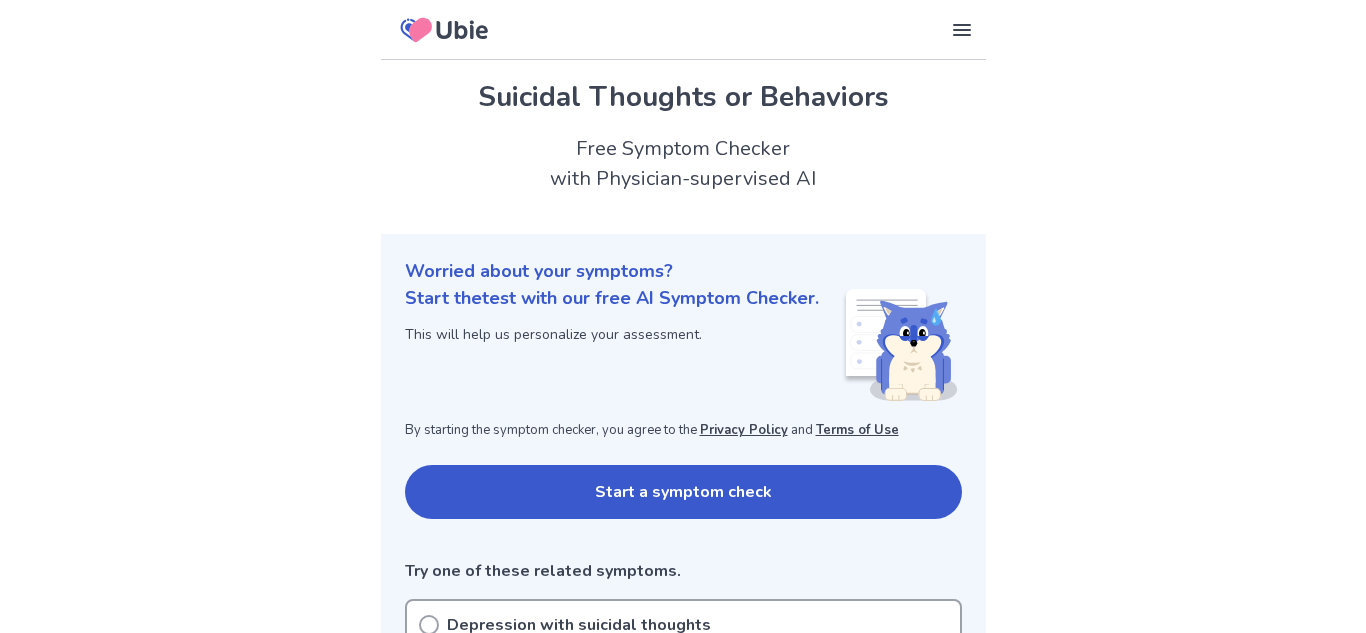 scroll, scrollTop: 355, scrollLeft: 0, axis: vertical 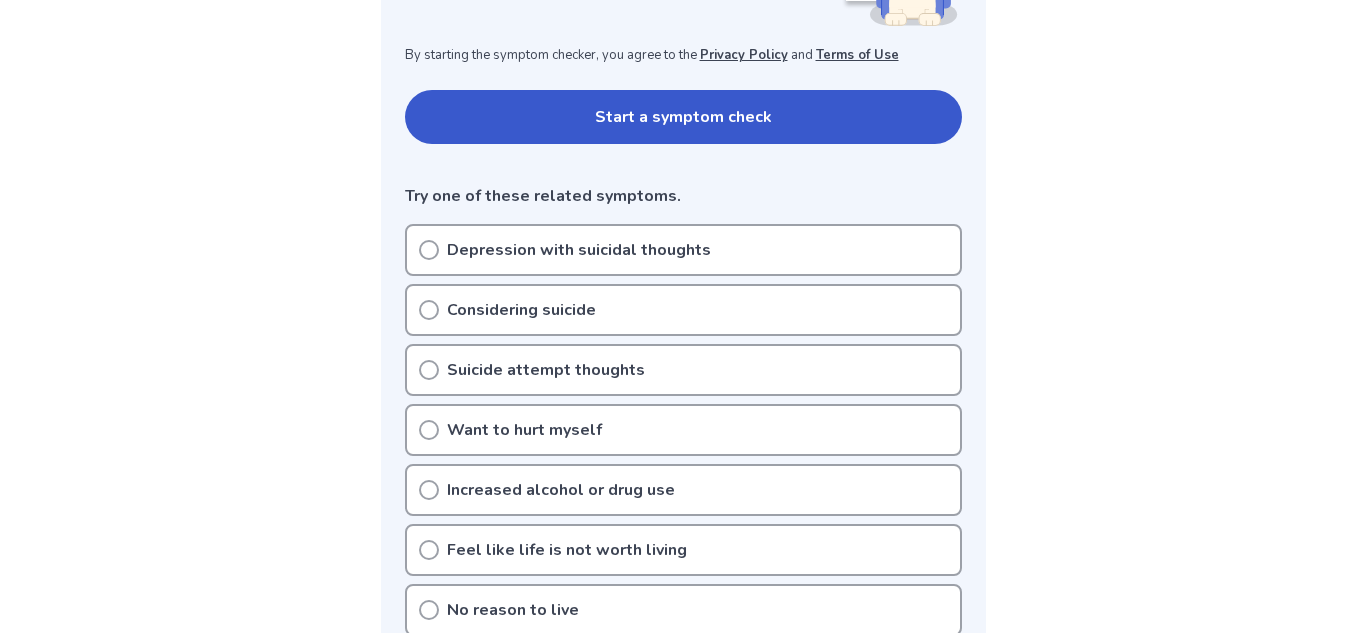click on "Considering suicide" at bounding box center [683, 310] 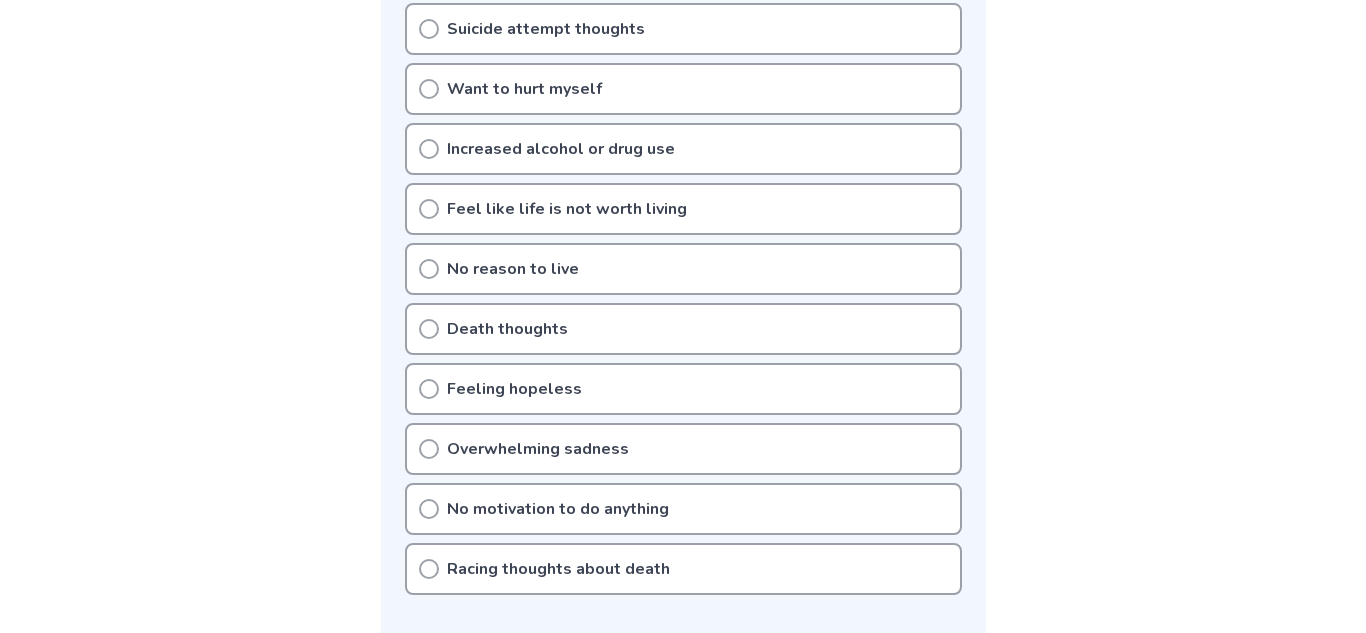 scroll, scrollTop: 749, scrollLeft: 0, axis: vertical 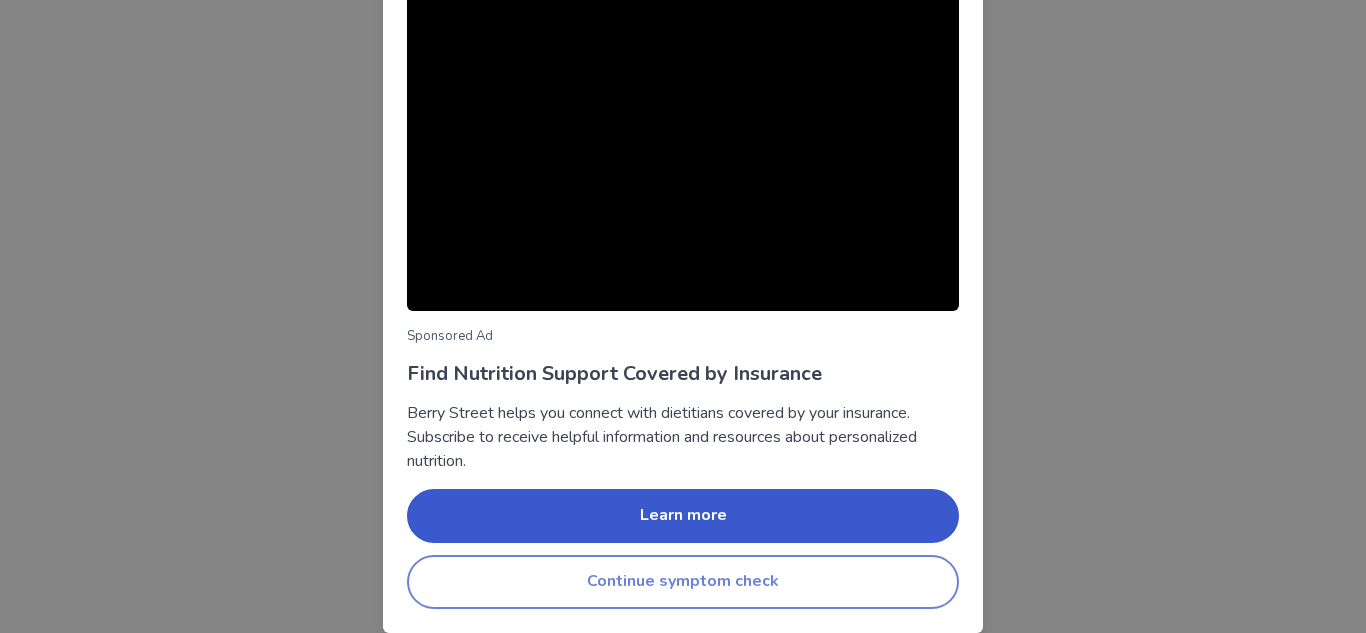 click on "Continue symptom check" at bounding box center (683, 582) 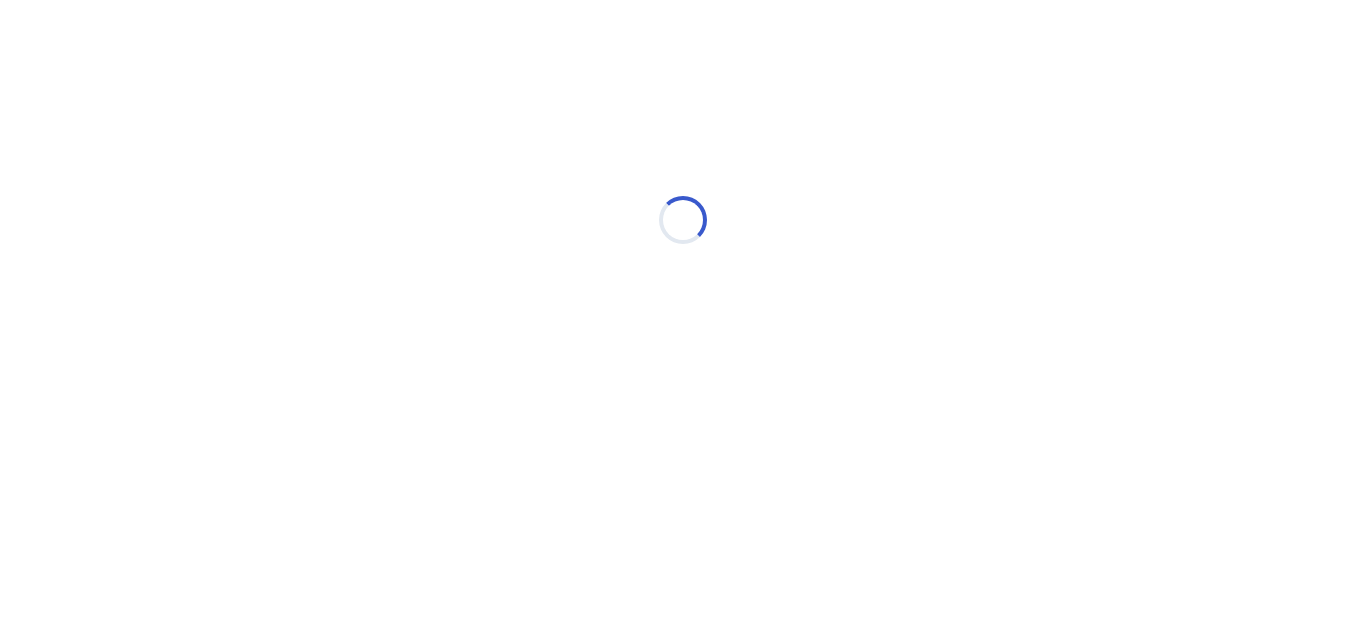 scroll, scrollTop: 0, scrollLeft: 0, axis: both 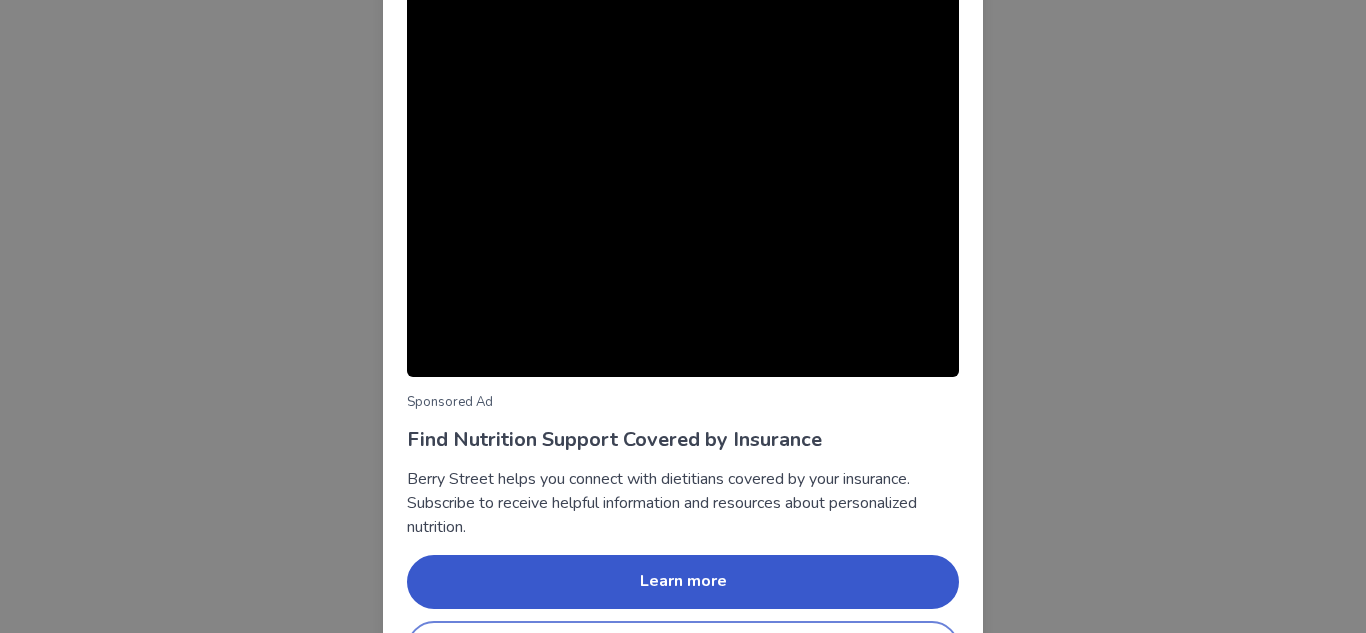 click on "Continue symptom check" at bounding box center (683, 648) 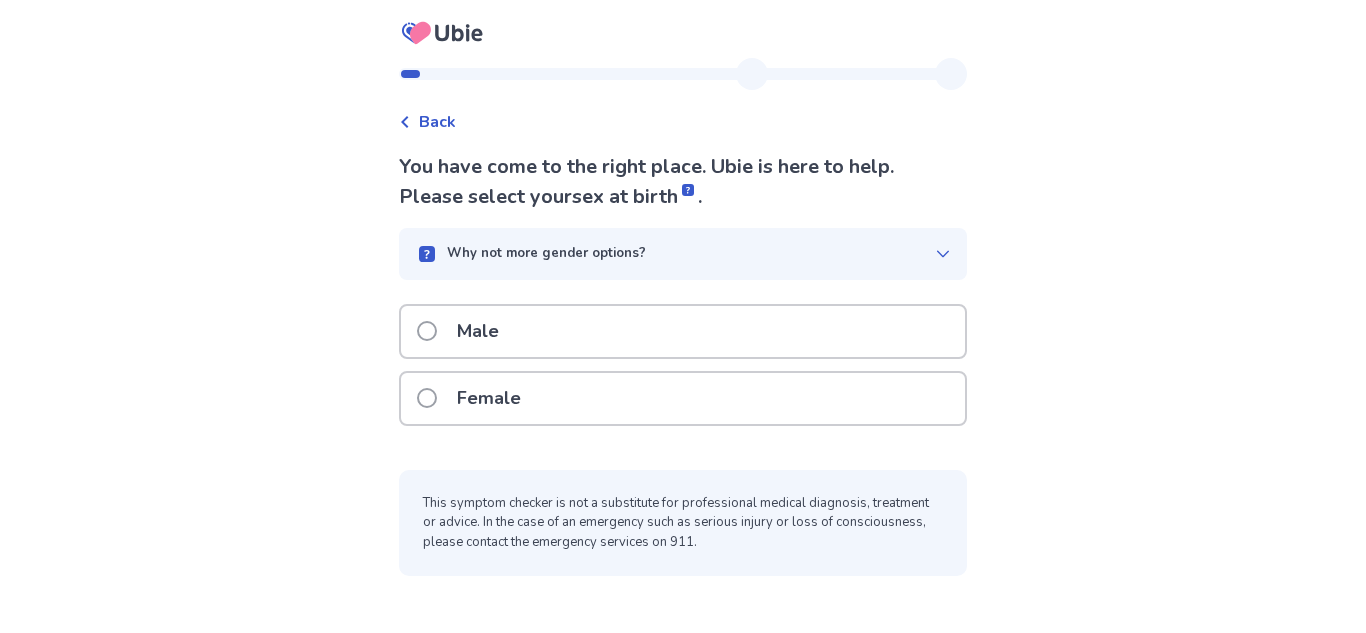 click at bounding box center (427, 398) 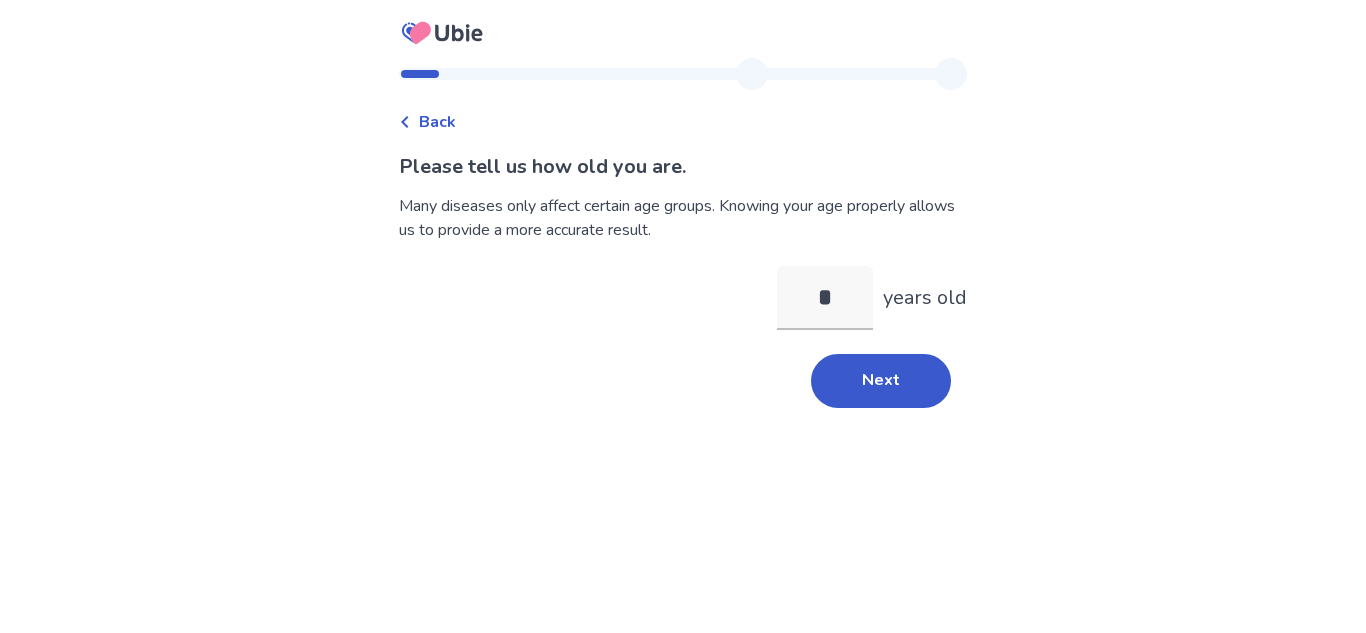type on "**" 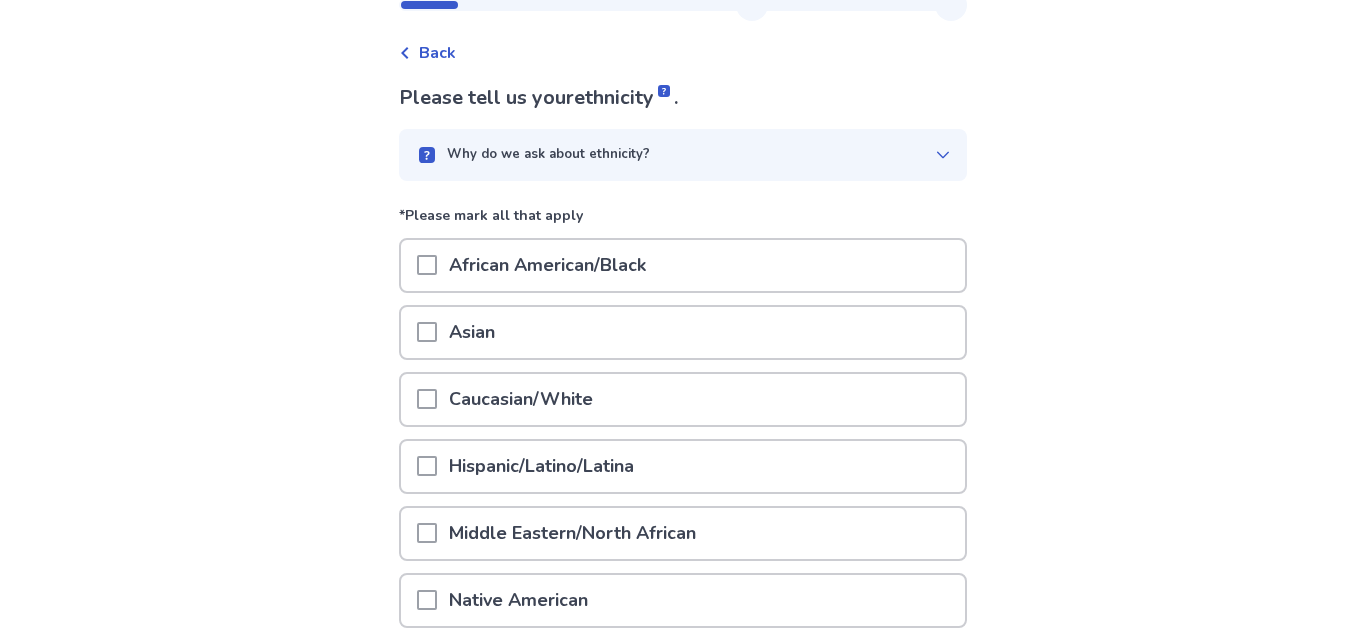 scroll, scrollTop: 92, scrollLeft: 0, axis: vertical 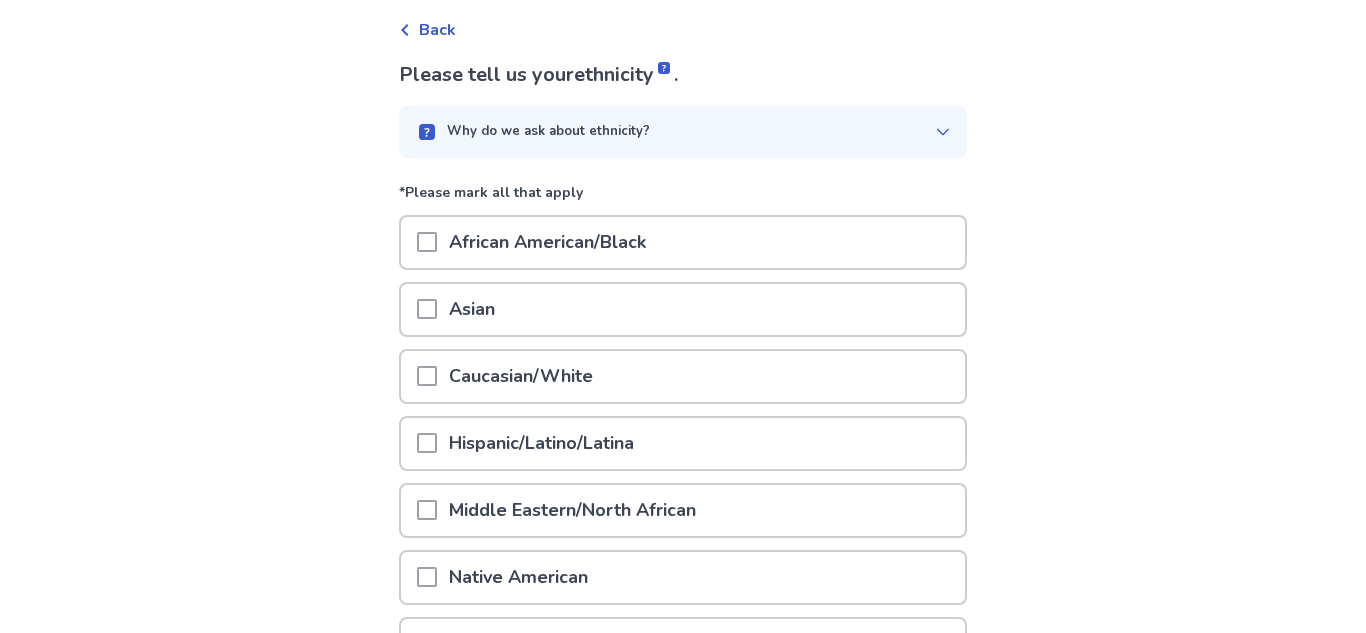 click on "Hispanic/Latino/Latina" at bounding box center (683, 443) 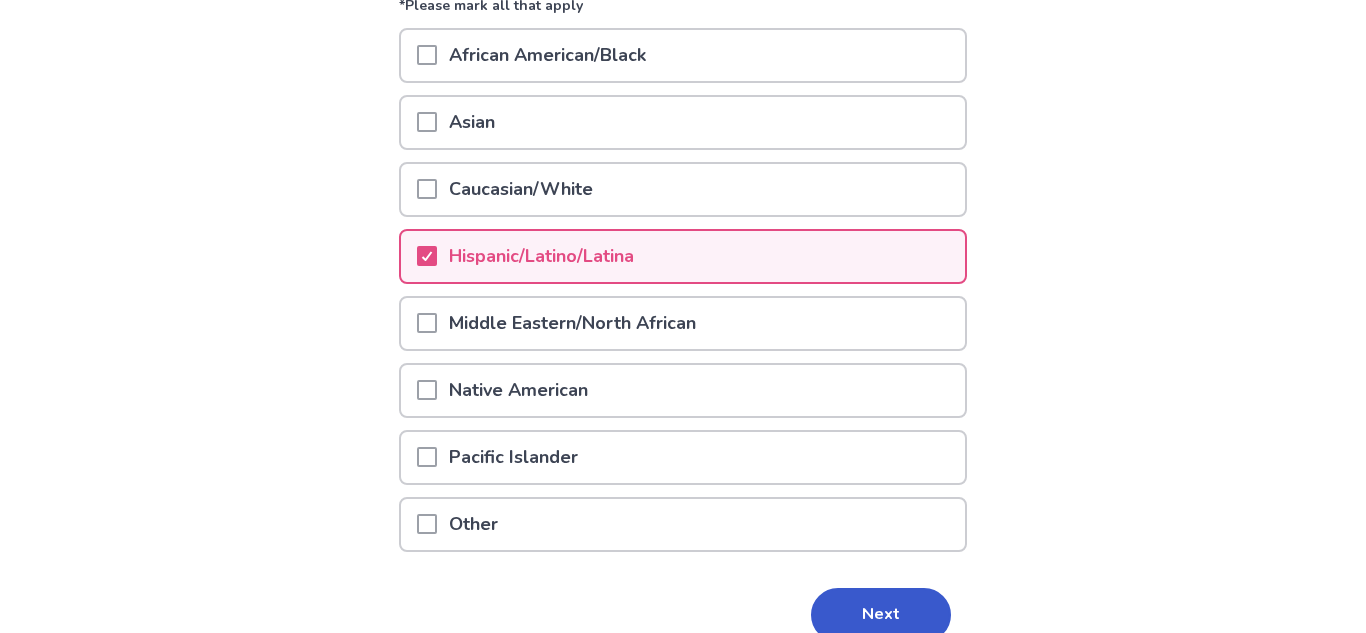 scroll, scrollTop: 376, scrollLeft: 0, axis: vertical 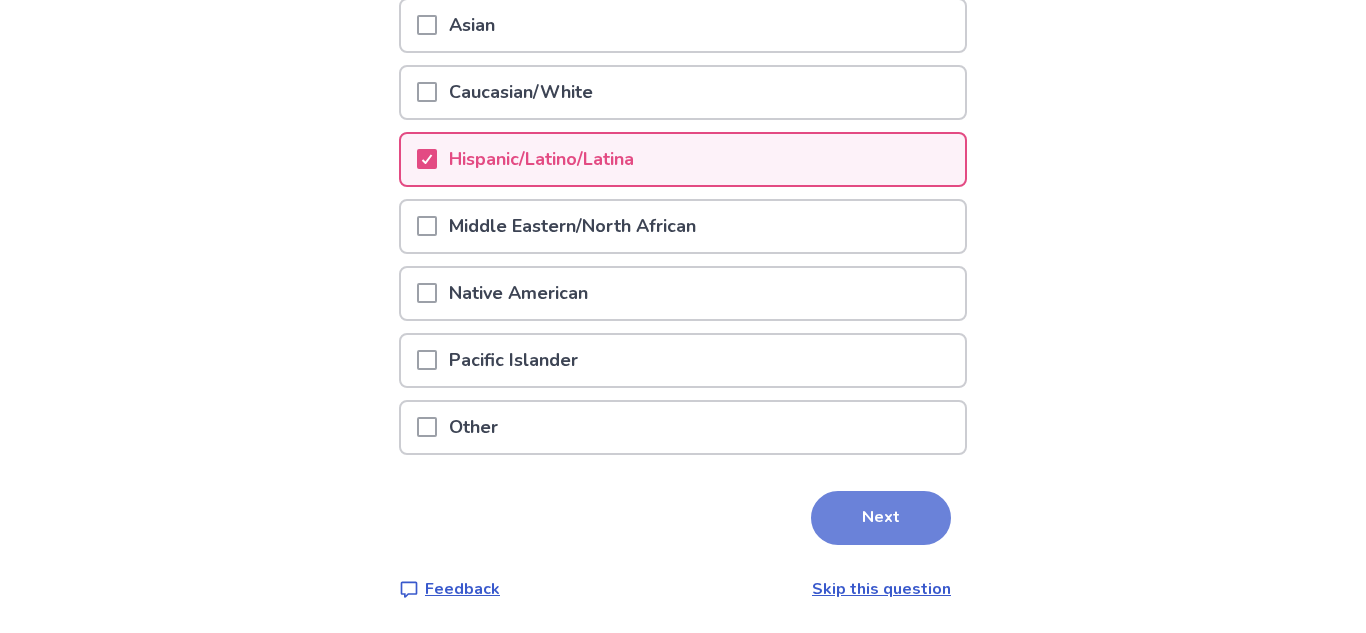 click on "Next" at bounding box center [881, 518] 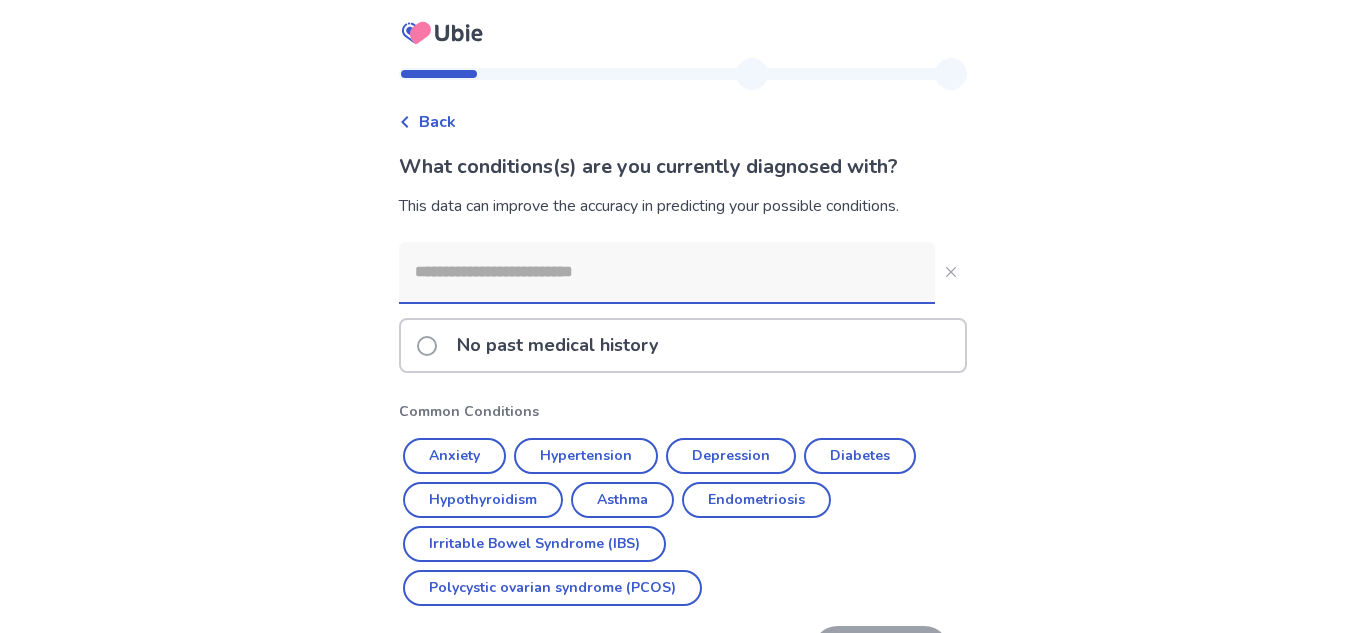 click on "No past medical history" at bounding box center (683, 345) 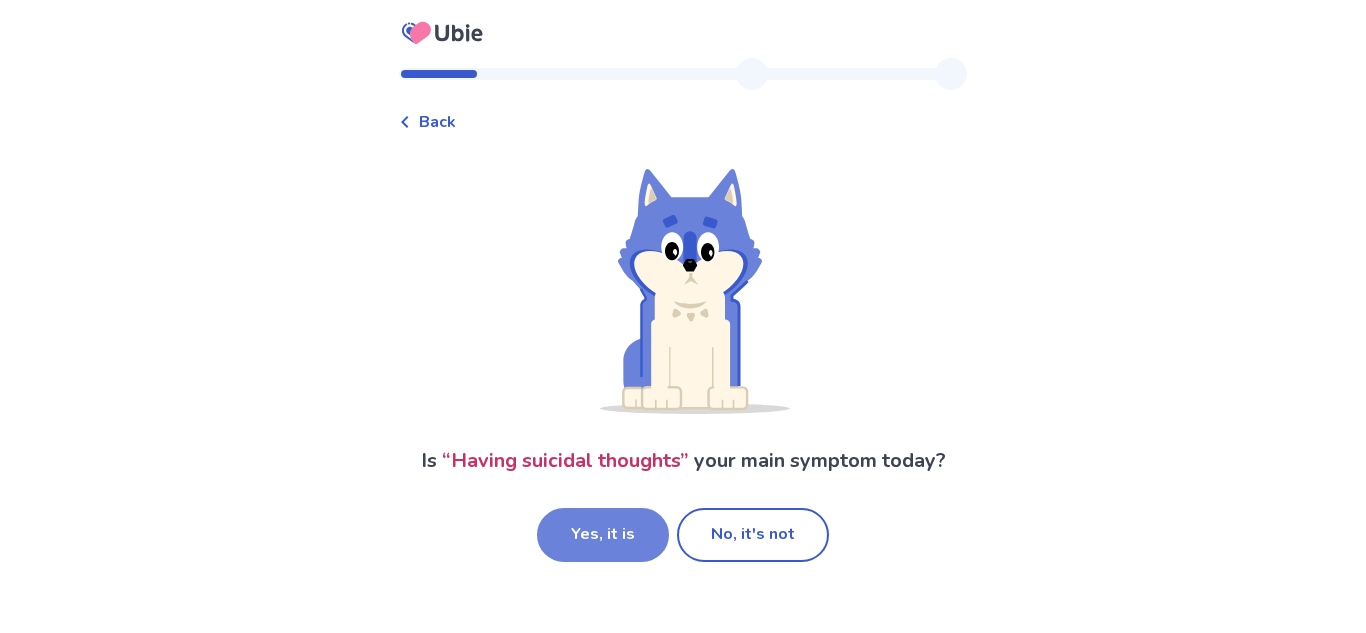 click on "Yes, it is" at bounding box center [603, 535] 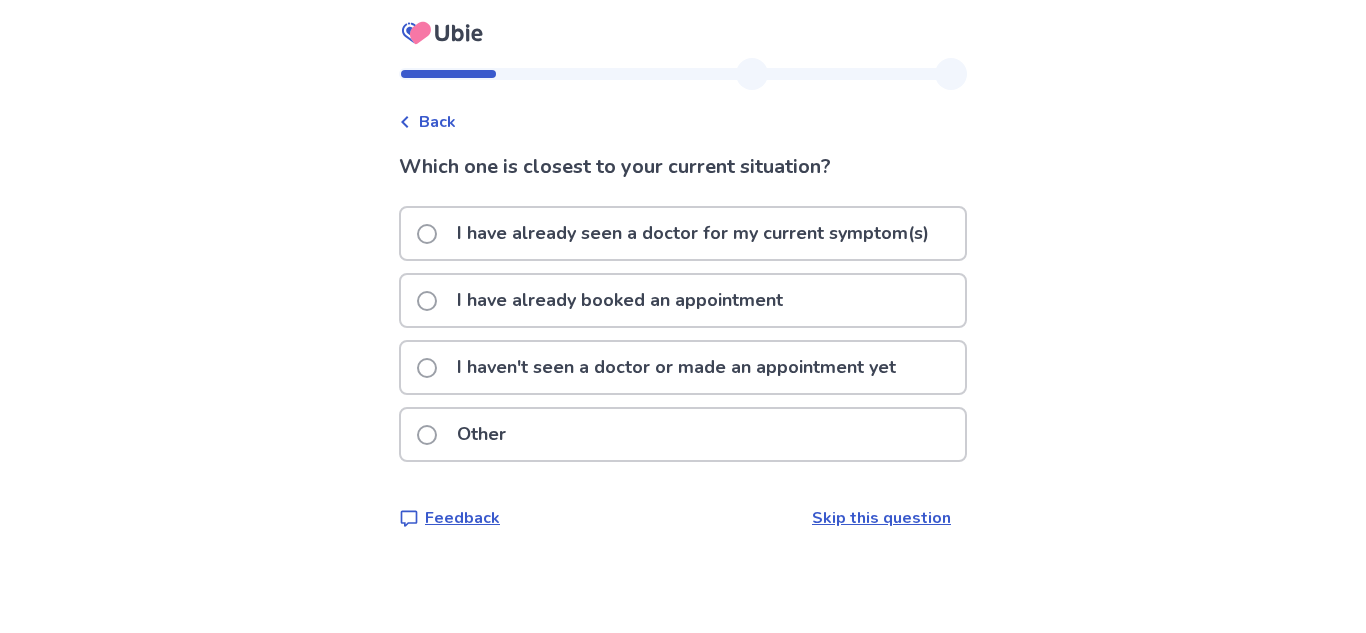 click on "I haven't seen a doctor or made an appointment yet" at bounding box center [662, 367] 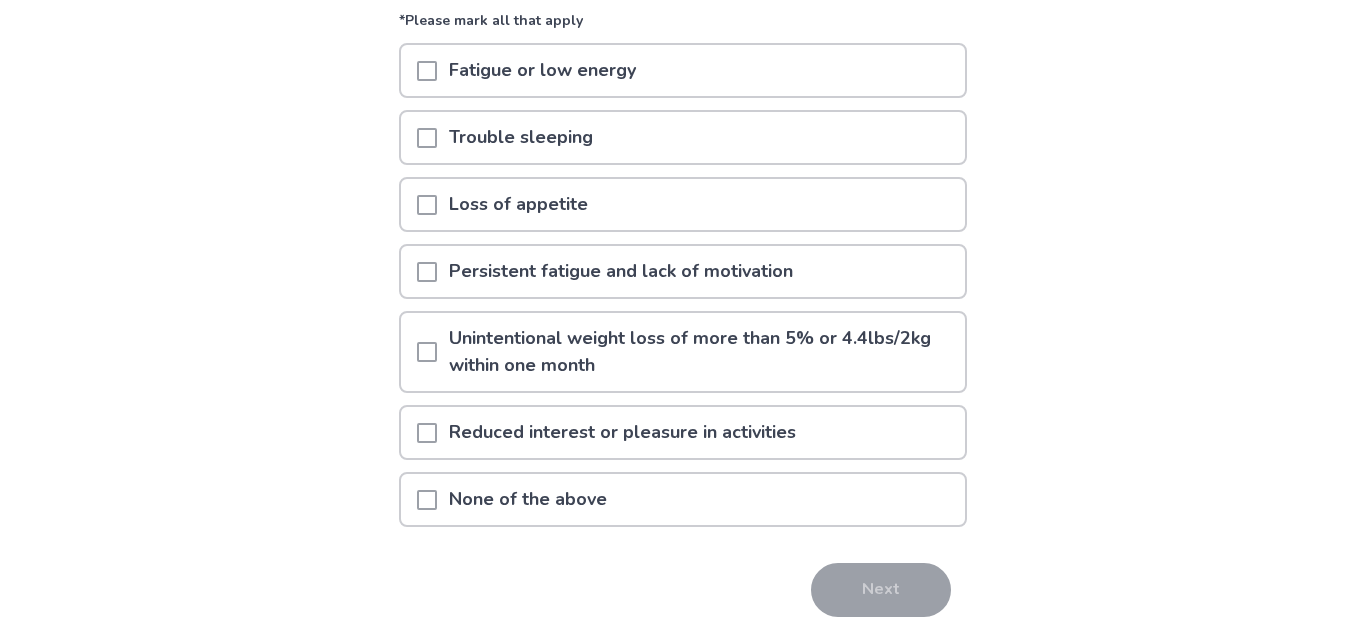 scroll, scrollTop: 227, scrollLeft: 0, axis: vertical 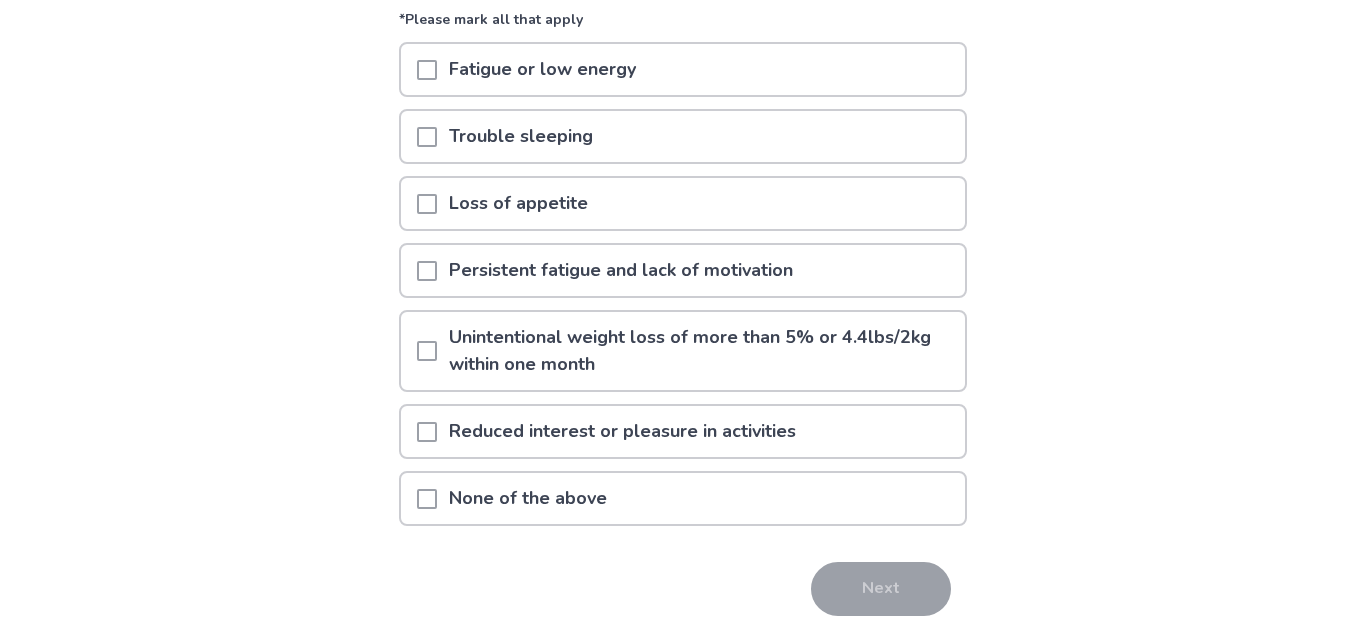 click at bounding box center (427, 432) 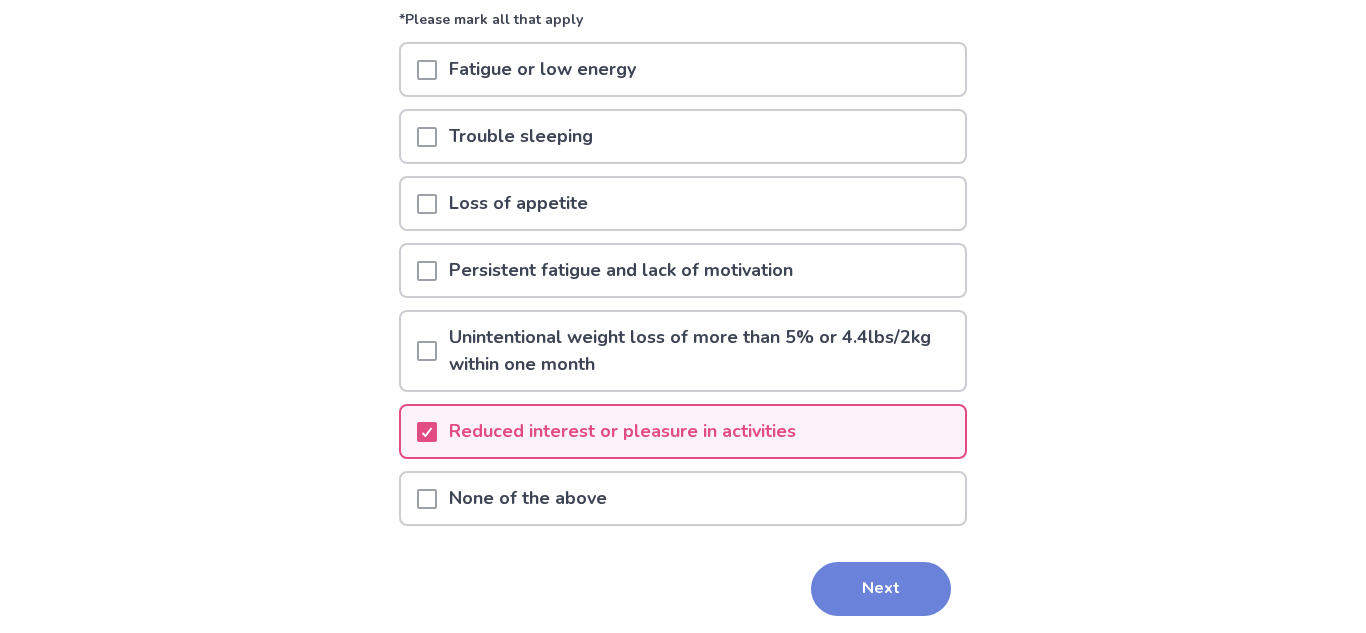 click on "Next" at bounding box center (881, 589) 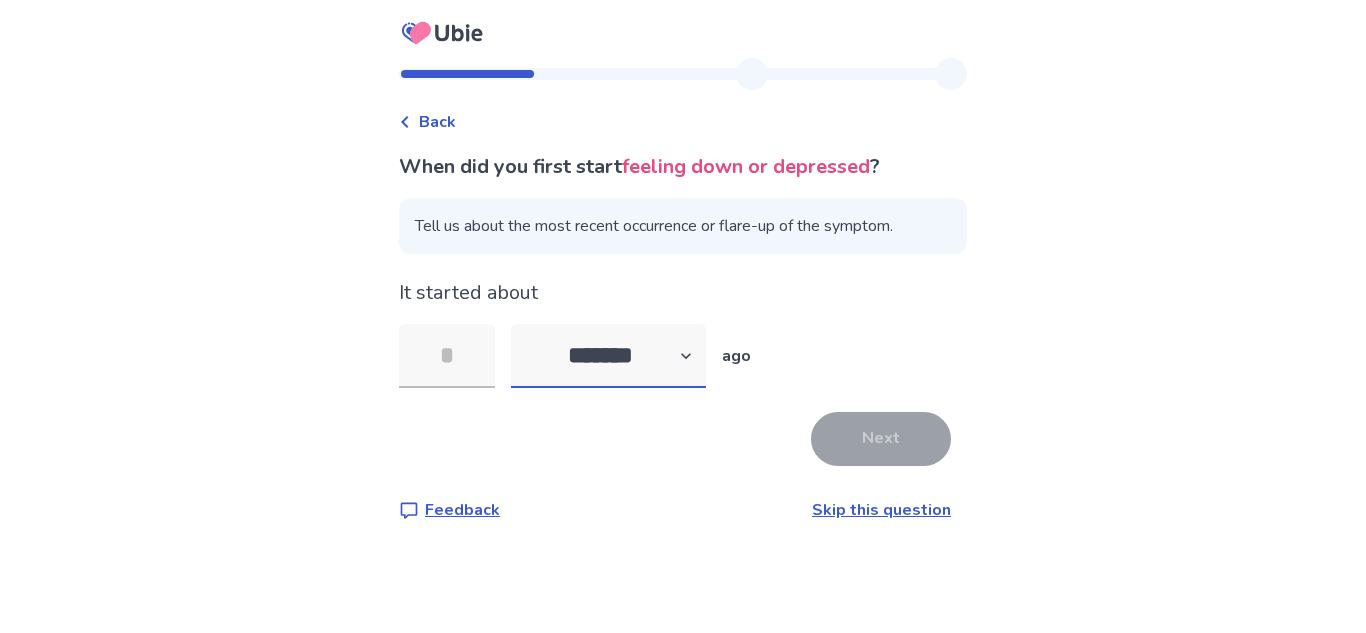 click on "******* ****** ******* ******** *******" at bounding box center [608, 356] 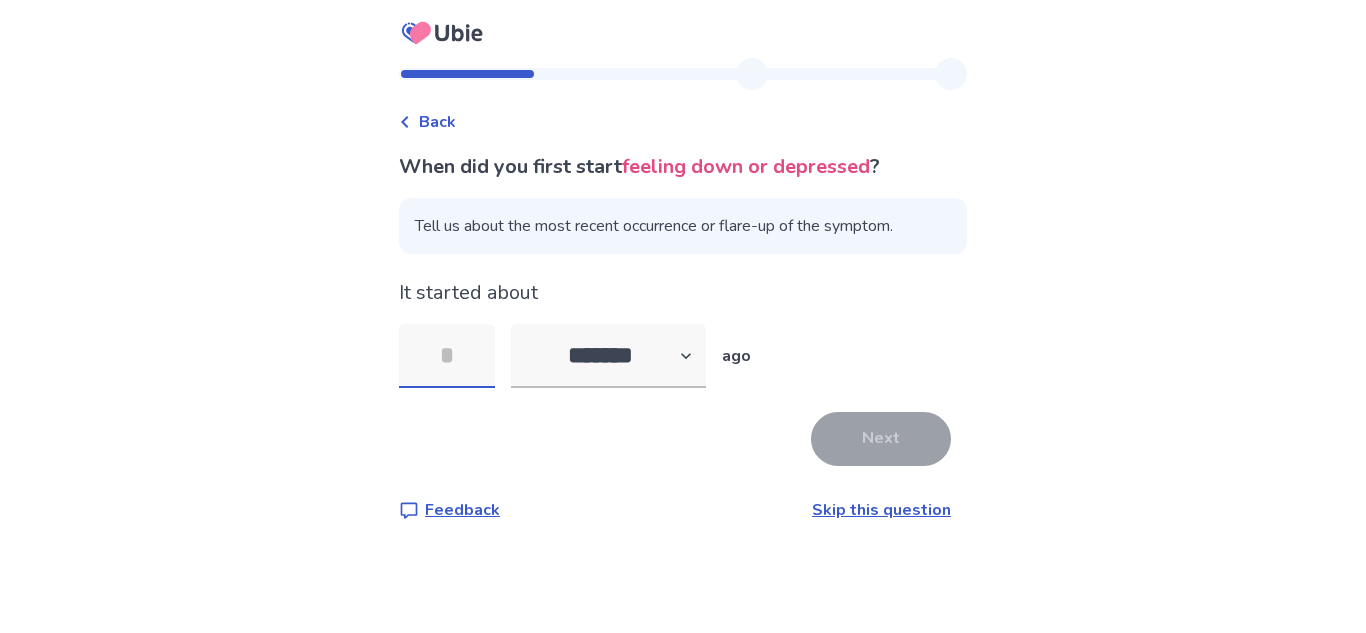 click at bounding box center (447, 356) 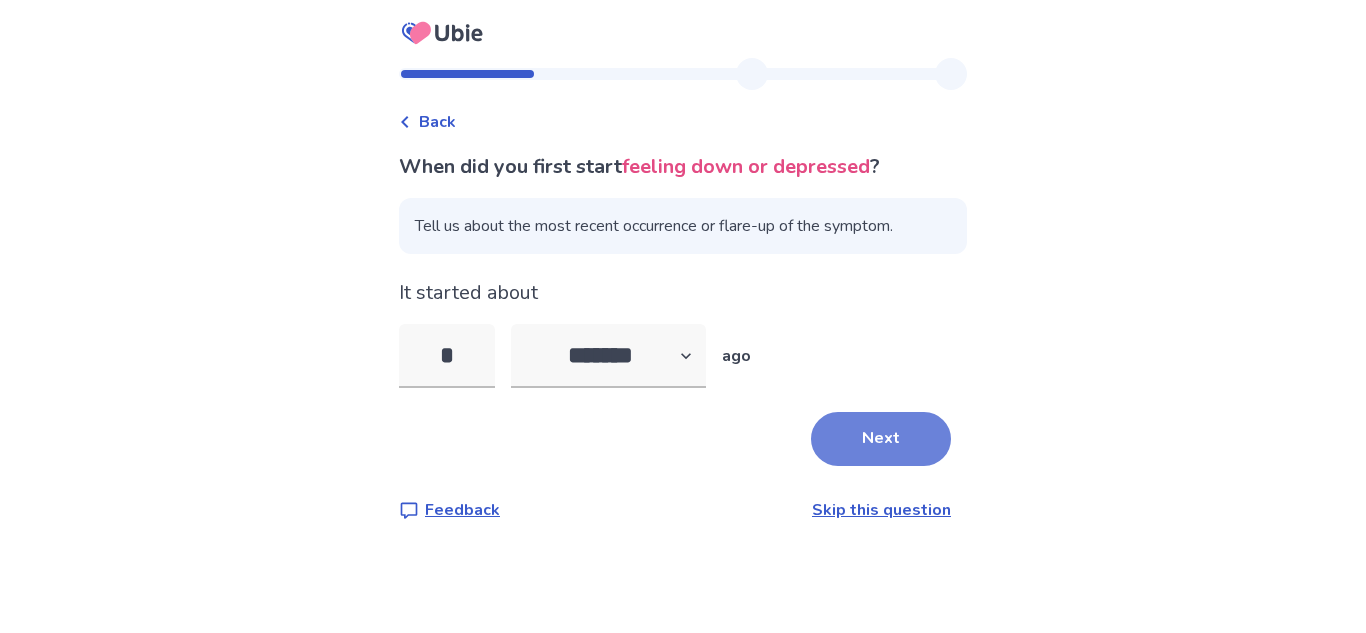 click on "Next" at bounding box center (881, 439) 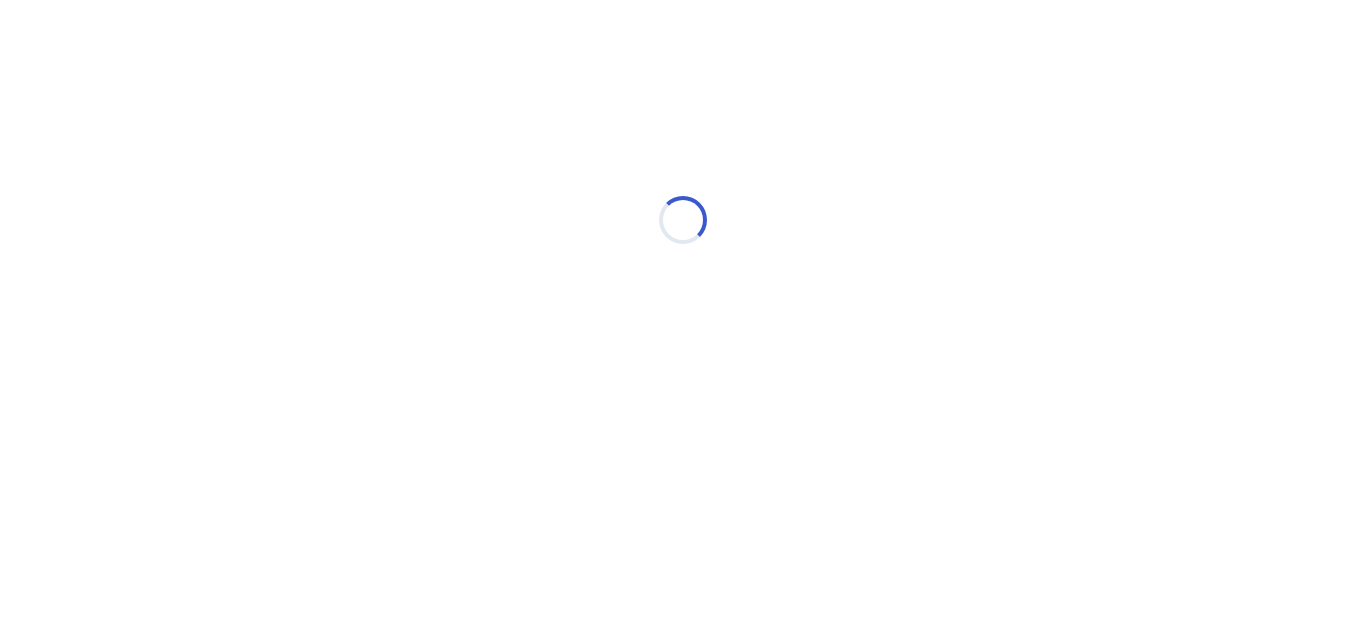 select on "*" 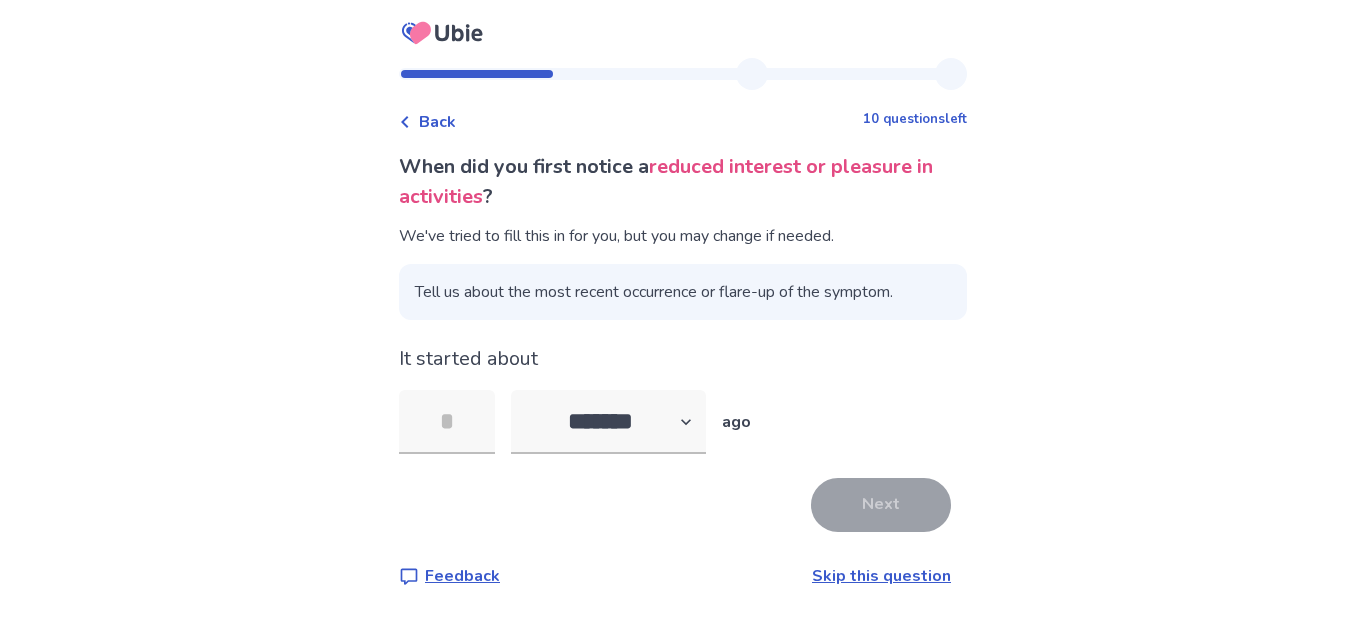 type on "*" 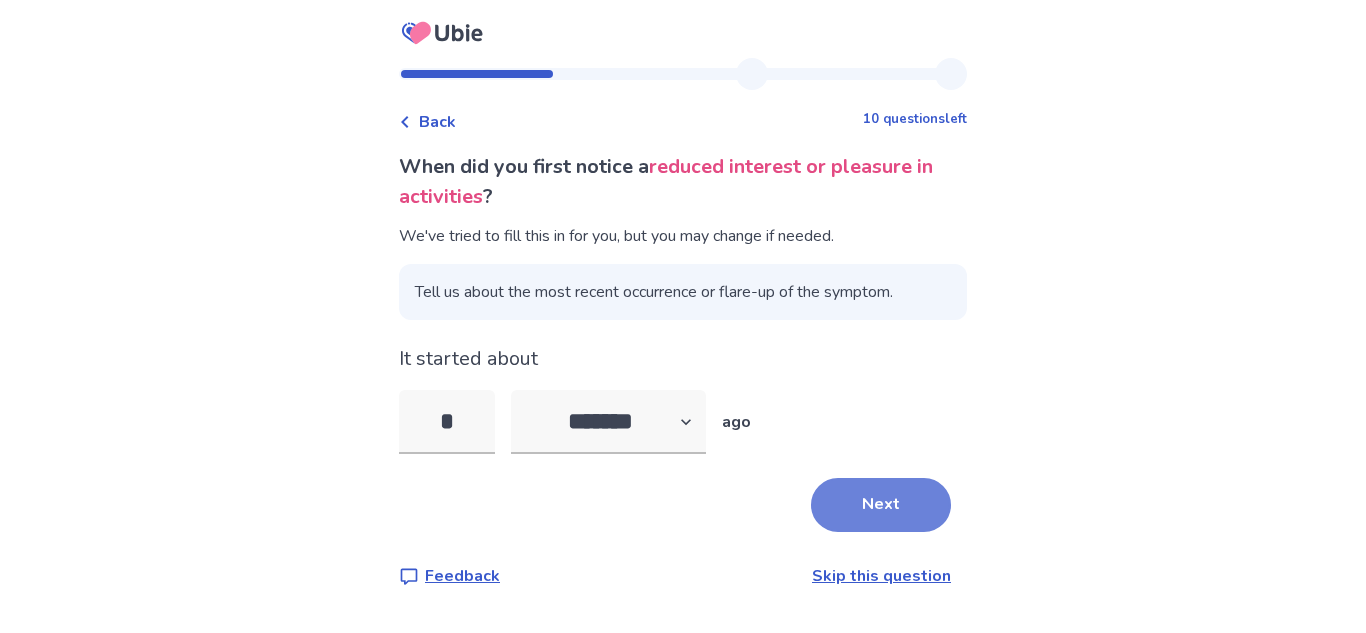 click on "Next" at bounding box center (881, 505) 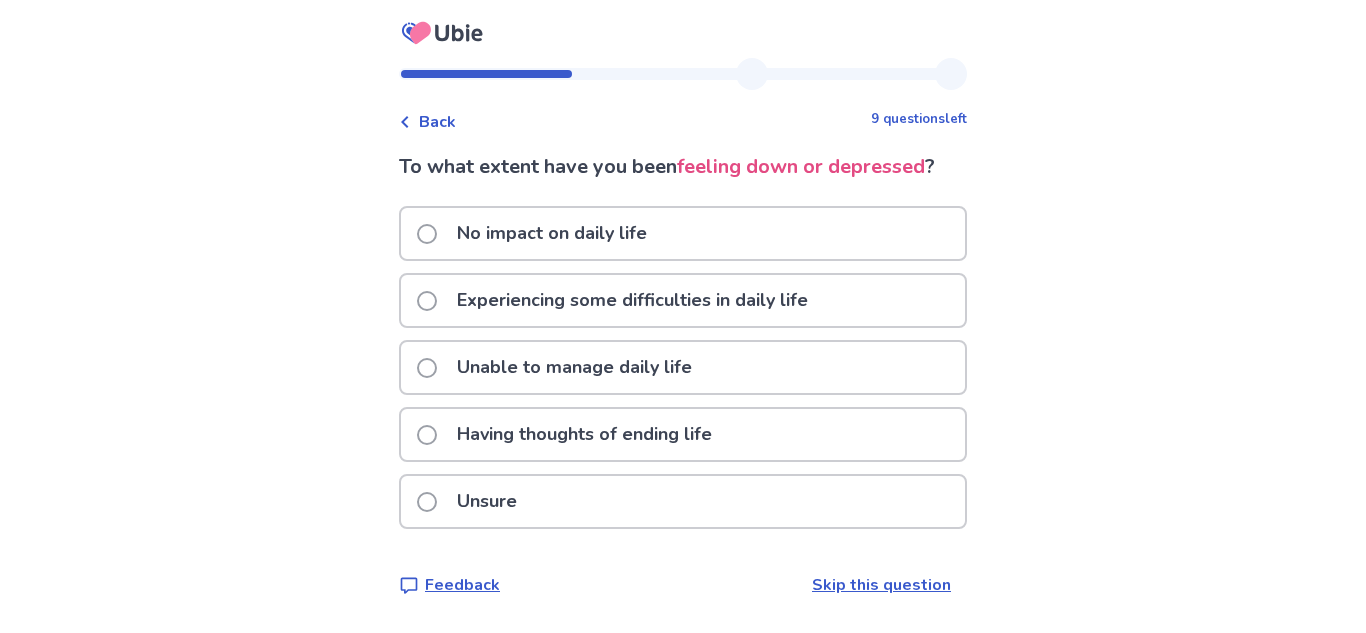 click at bounding box center (427, 435) 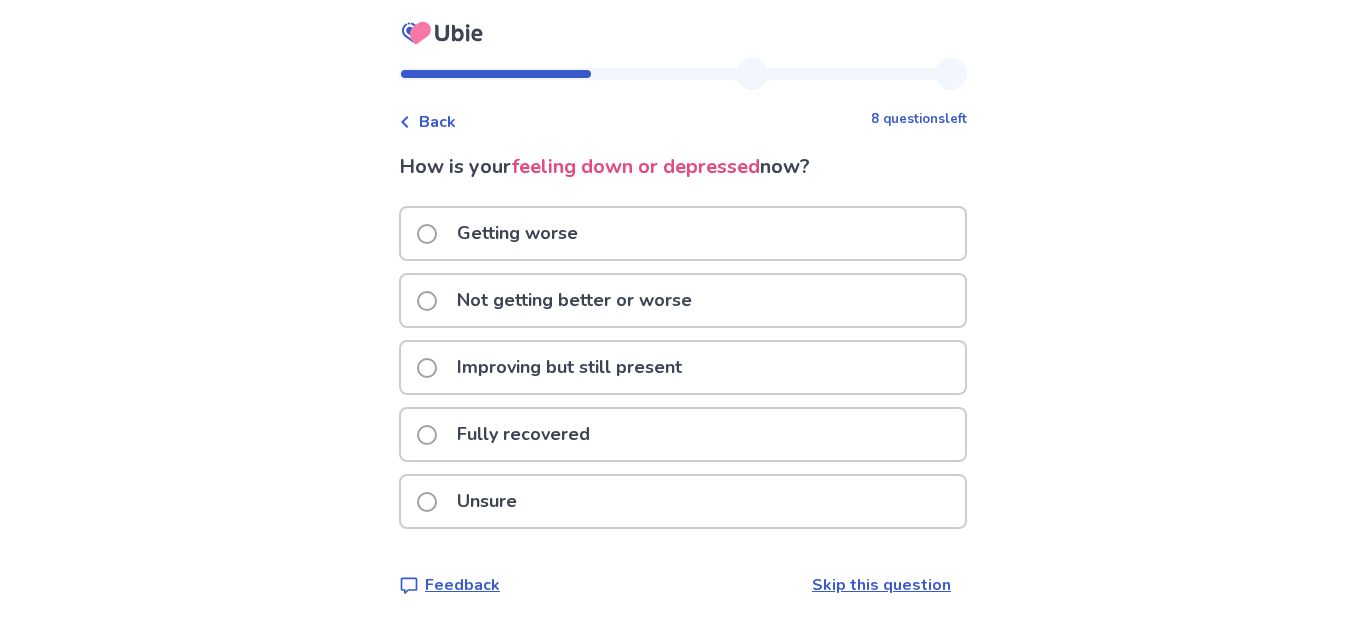 click on "Getting worse" at bounding box center (683, 233) 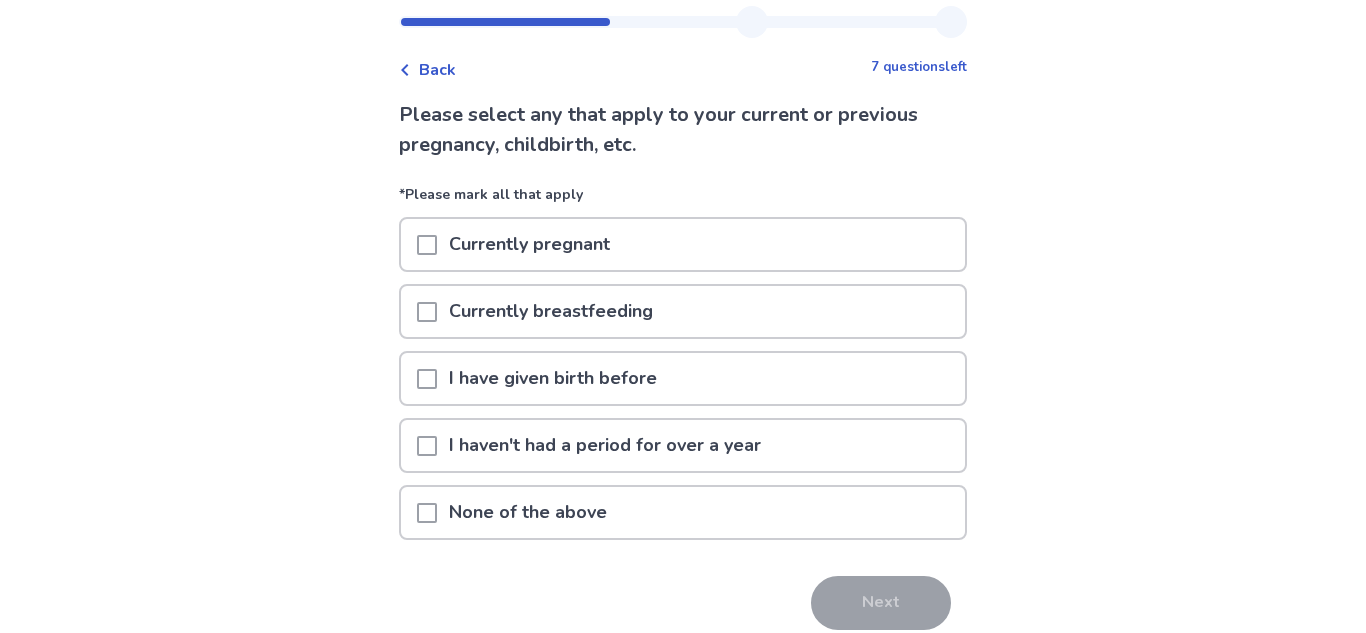 scroll, scrollTop: 54, scrollLeft: 0, axis: vertical 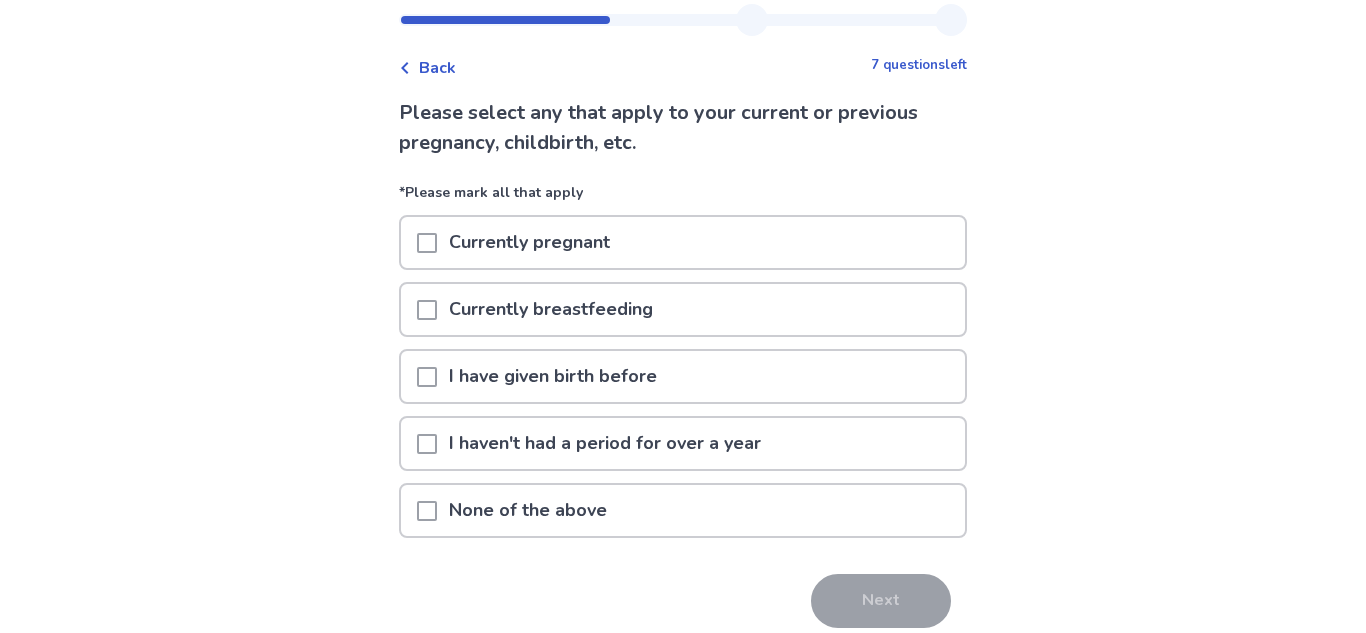 click at bounding box center [427, 511] 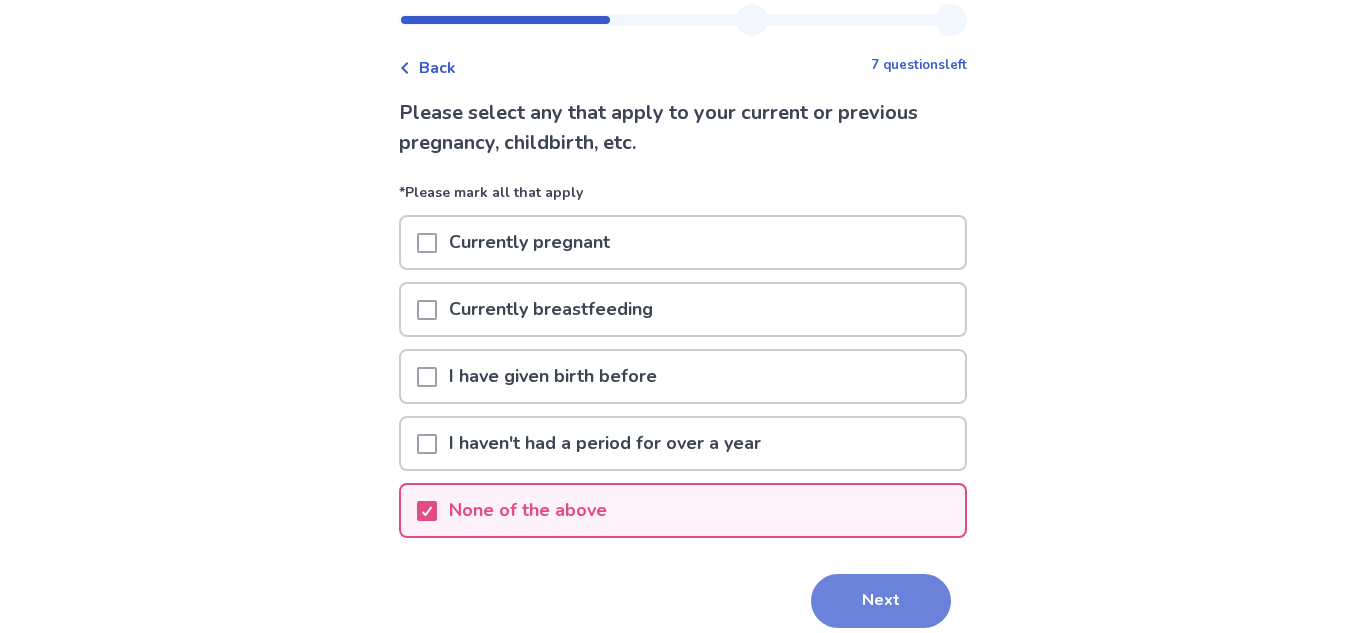 click on "Next" at bounding box center (881, 601) 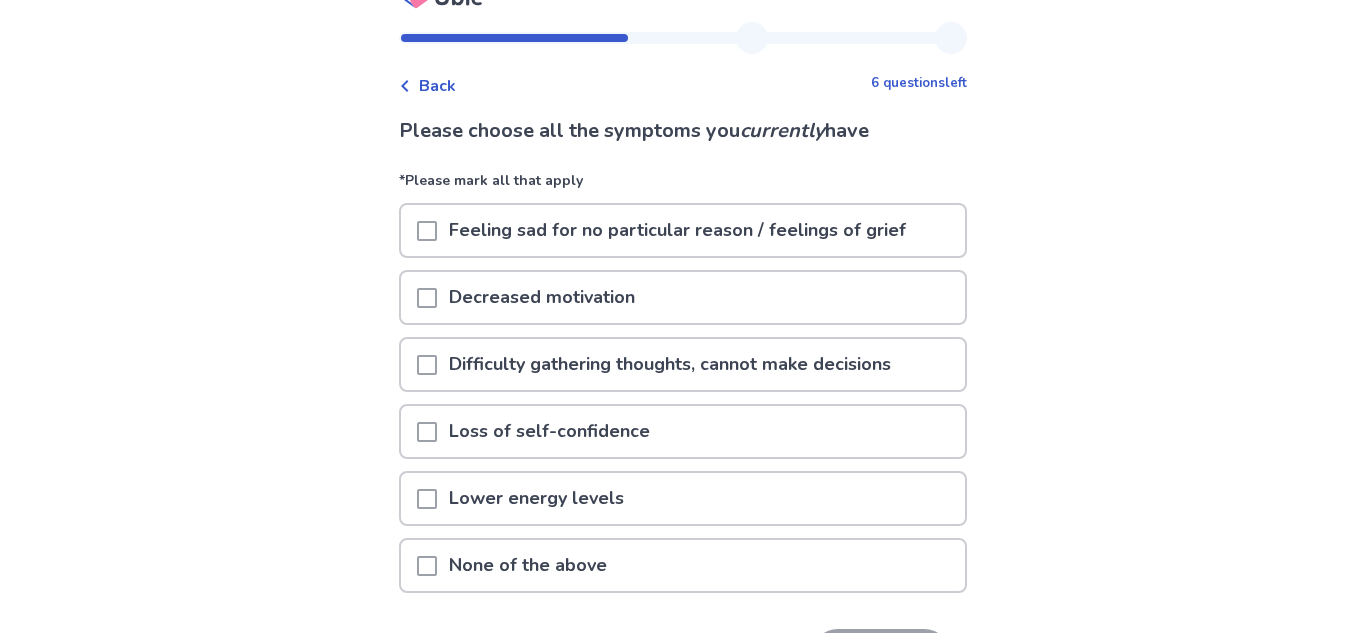 scroll, scrollTop: 38, scrollLeft: 0, axis: vertical 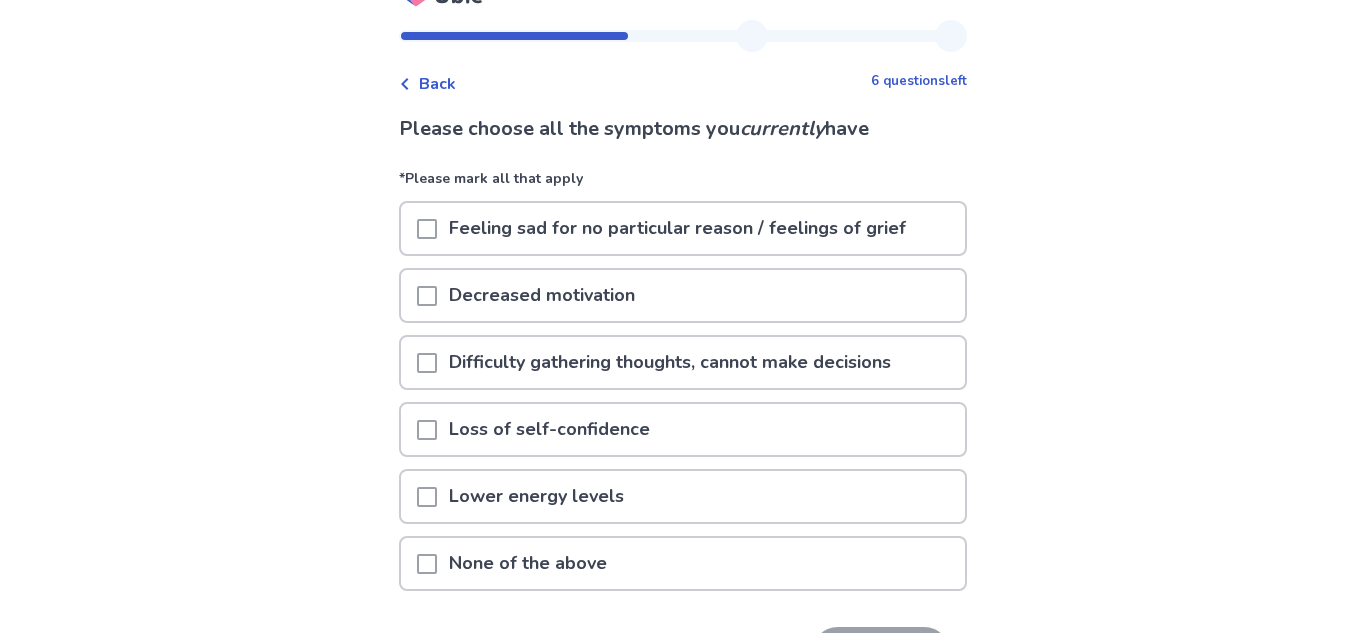click at bounding box center [427, 295] 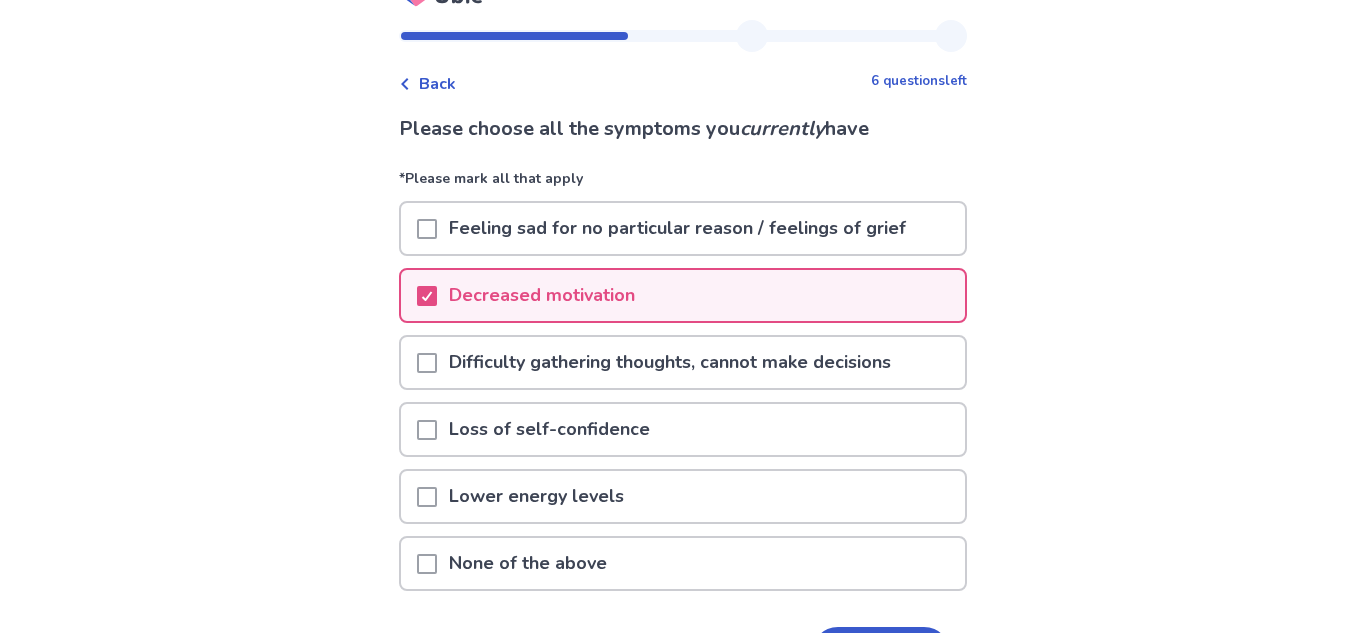 click on "Feeling sad for no particular reason / feelings of grief" at bounding box center (683, 228) 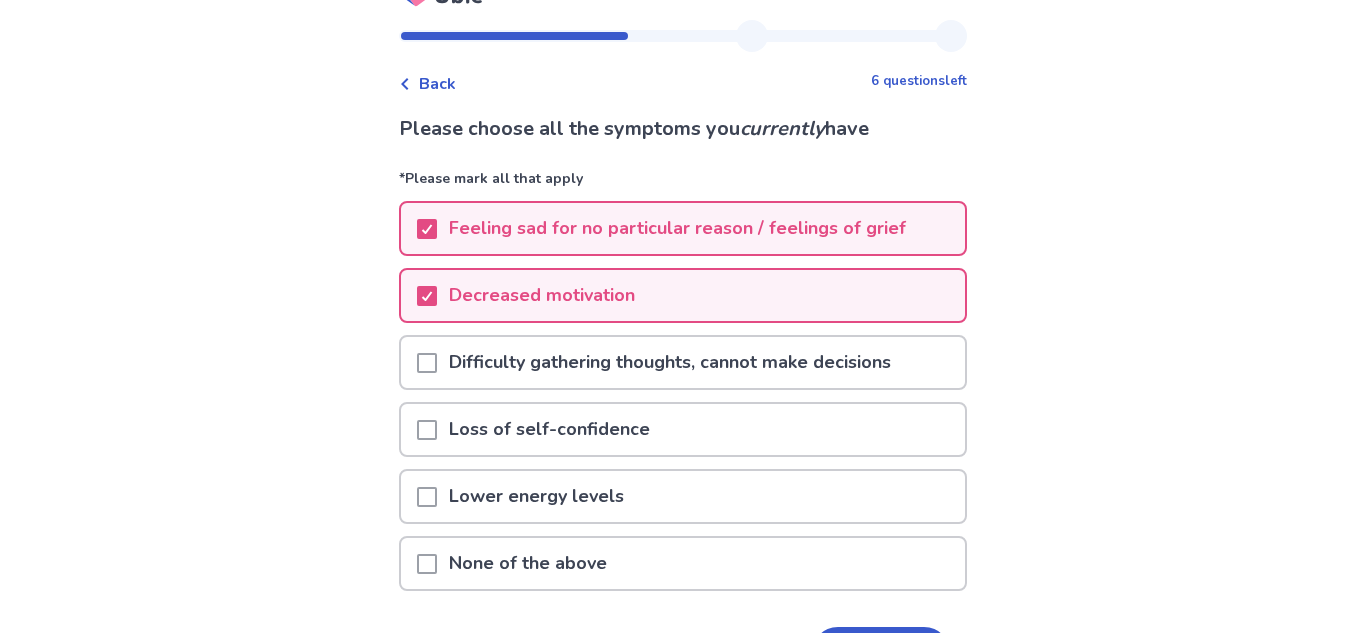 click at bounding box center [427, 430] 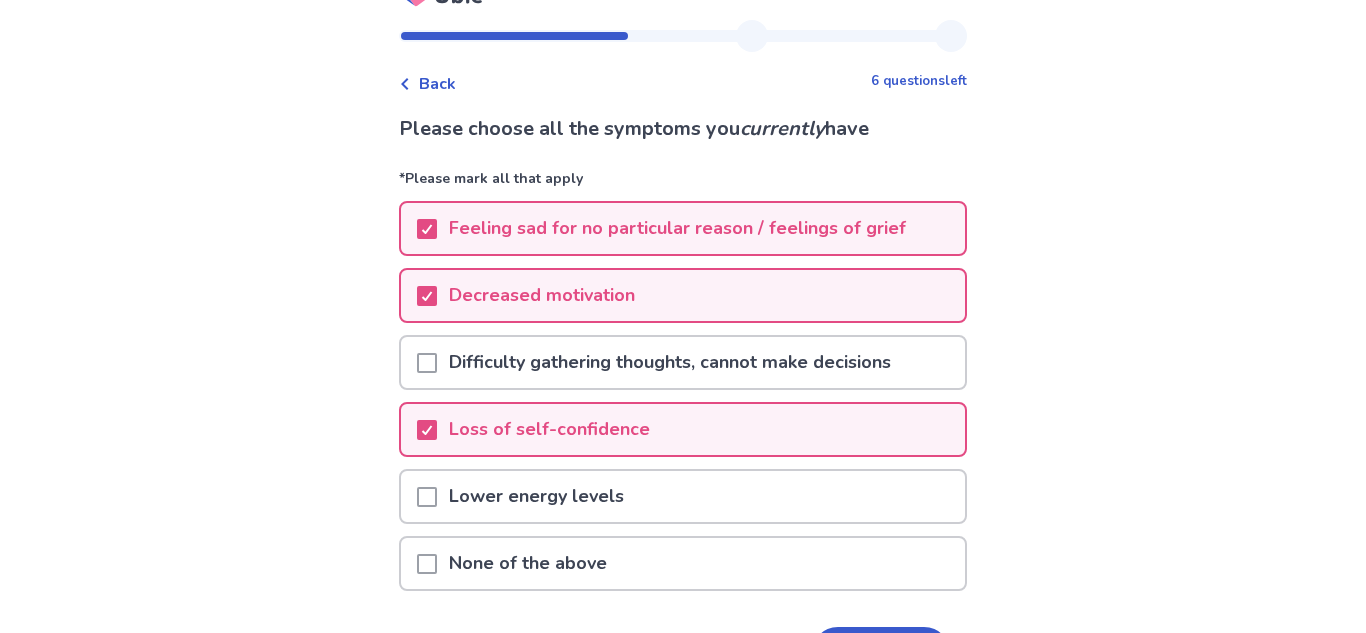 click at bounding box center [427, 496] 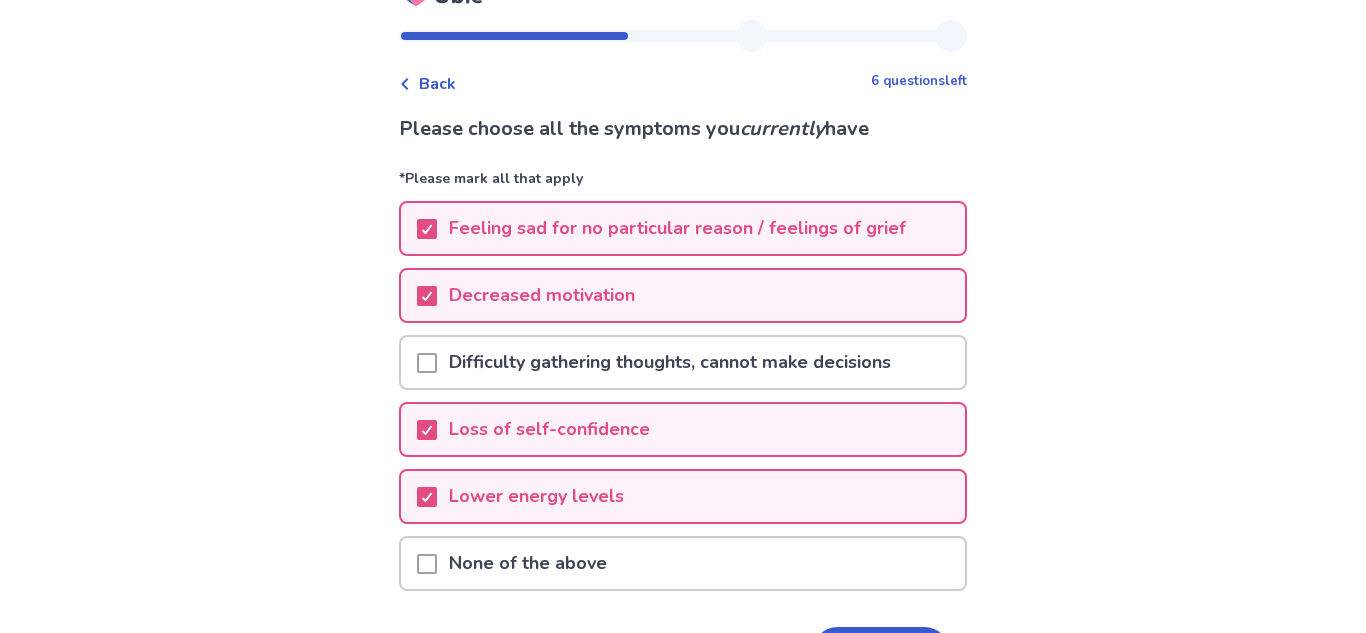 click at bounding box center (427, 362) 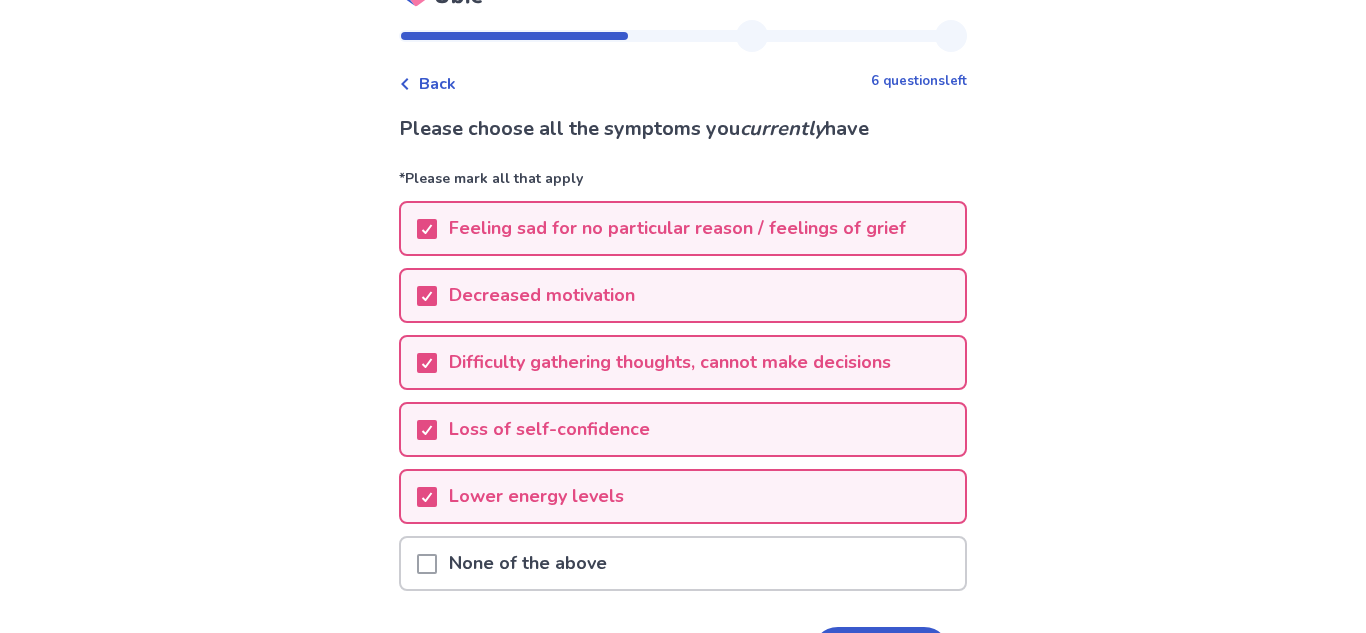 scroll, scrollTop: 174, scrollLeft: 0, axis: vertical 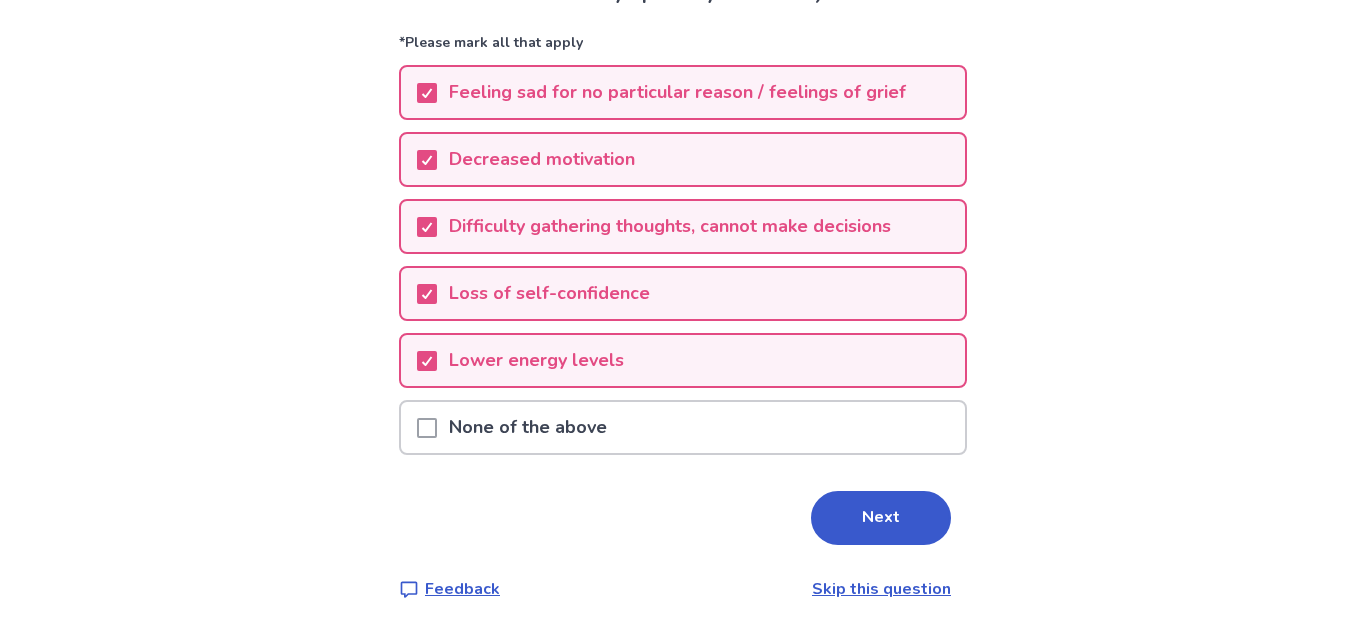 click on "Please choose all the symptoms you  currently  have *Please mark all that apply Feeling sad for no particular reason / feelings of grief Decreased motivation Difficulty gathering thoughts, cannot make decisions Loss of self-confidence Lower energy levels None of the above Next Feedback Skip this question" at bounding box center (683, 289) 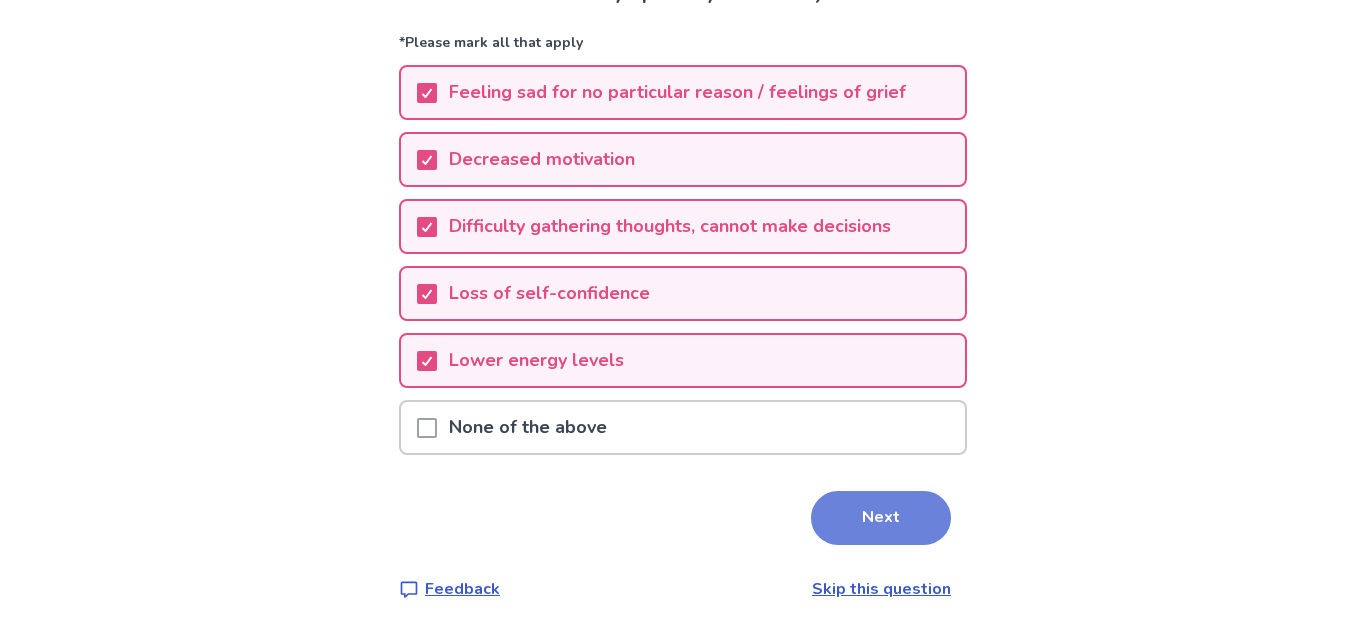 click on "Next" at bounding box center [881, 518] 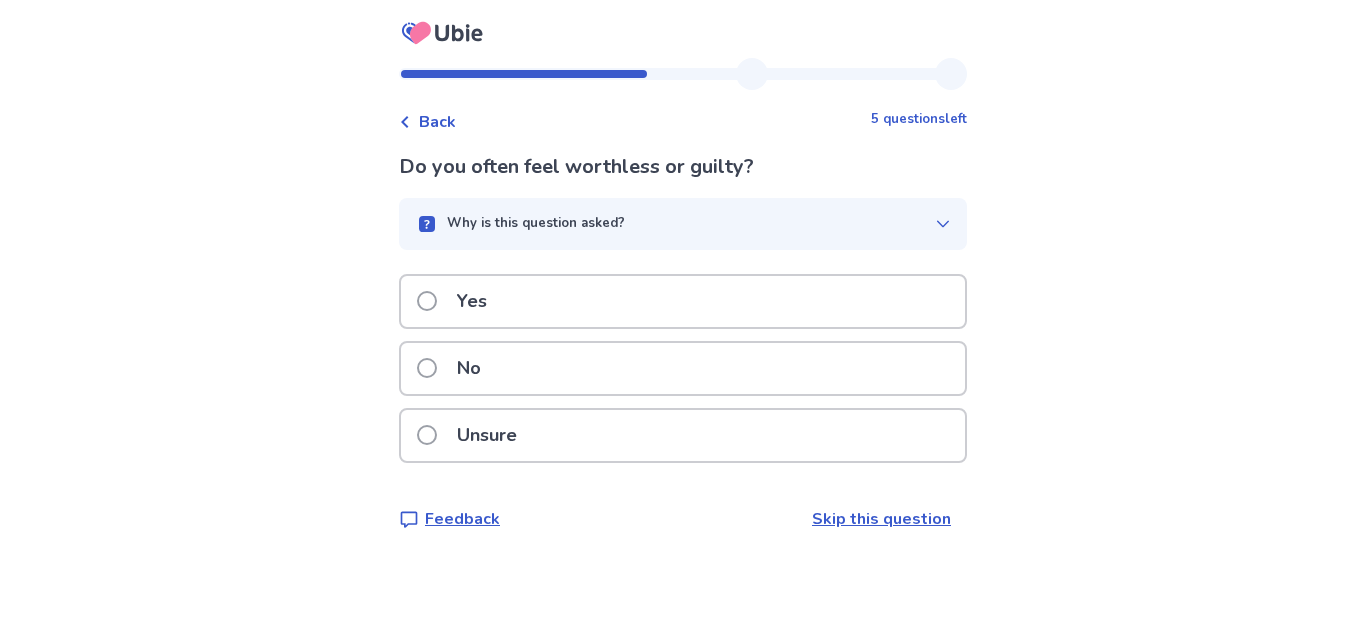 click on "Yes" at bounding box center (683, 301) 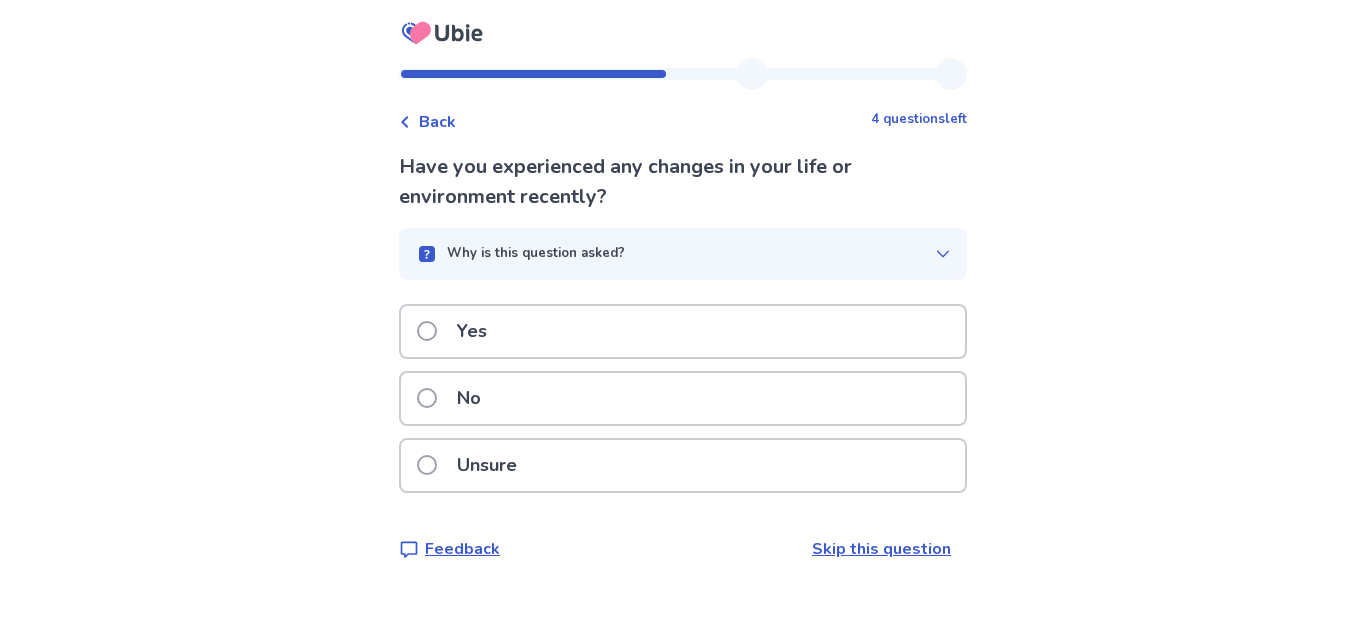 click at bounding box center [427, 331] 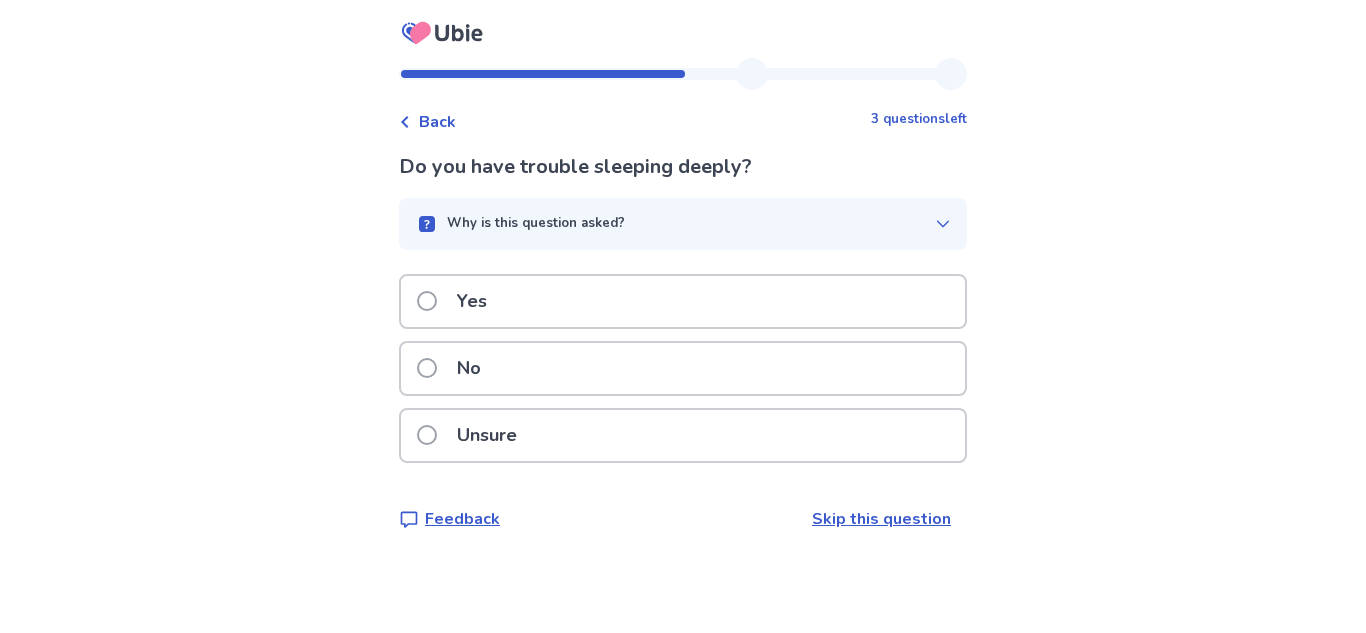 click on "Yes" at bounding box center [472, 301] 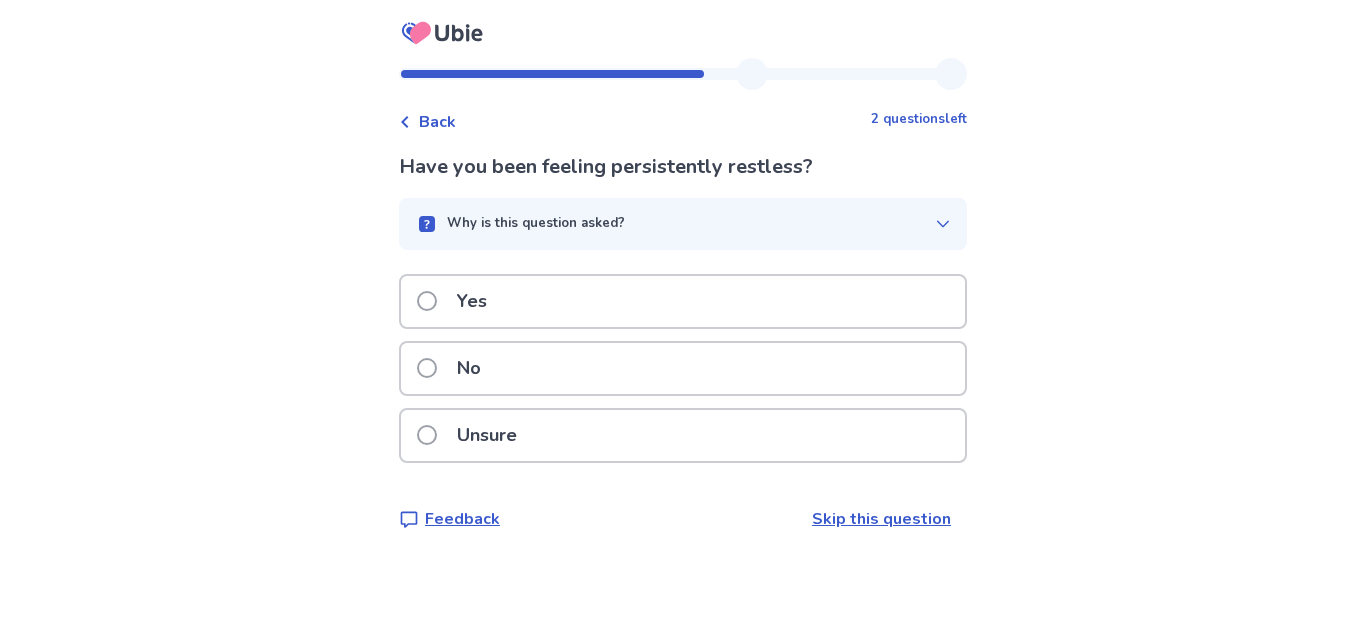 click on "Unsure" at bounding box center (487, 435) 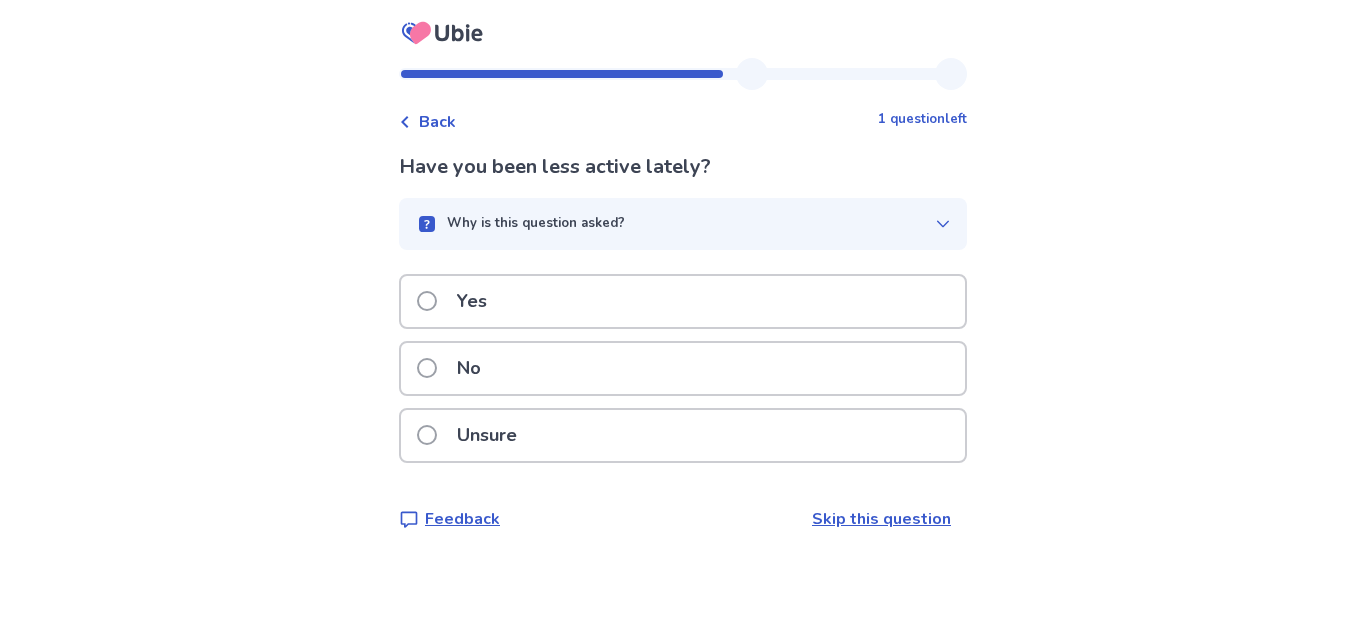 click on "Yes" at bounding box center (472, 301) 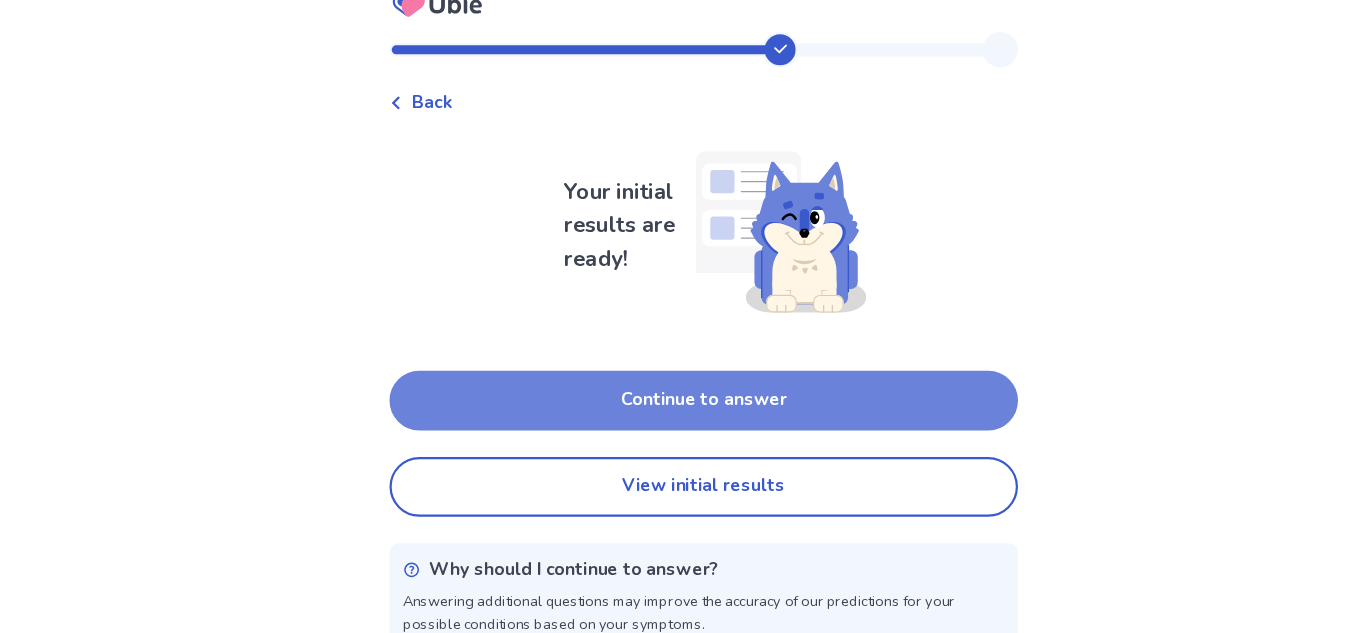 click on "Continue to answer" at bounding box center [683, 391] 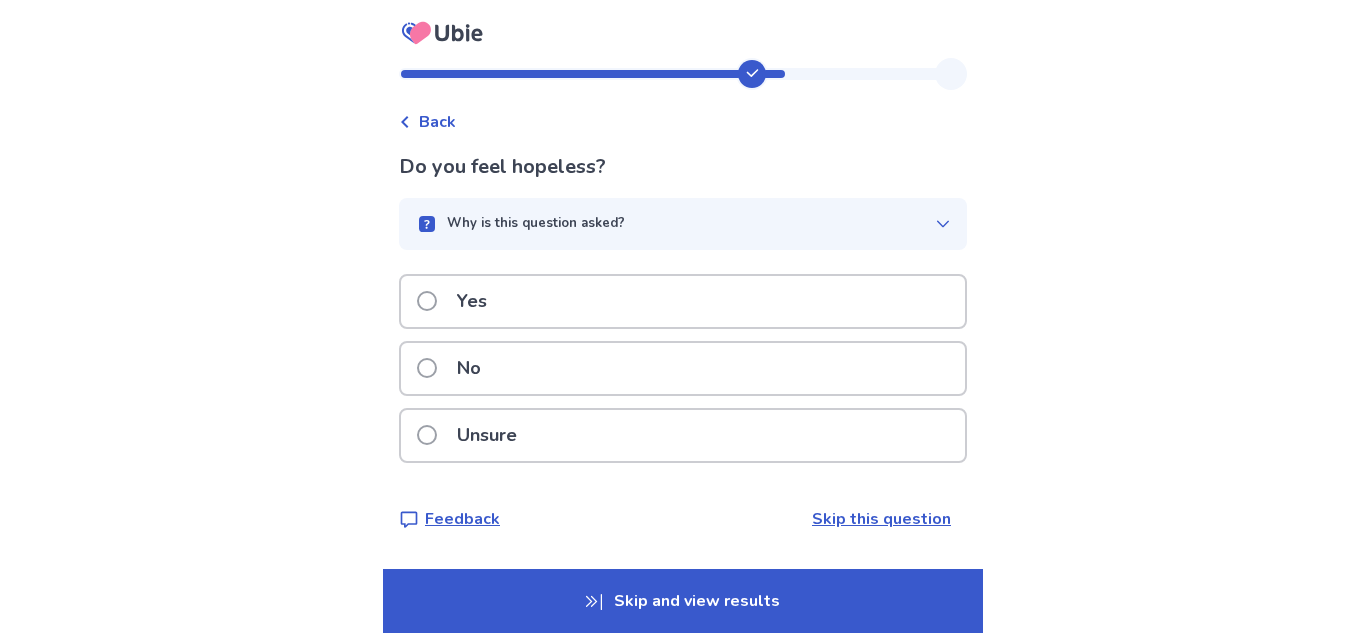 click on "Yes" at bounding box center [472, 301] 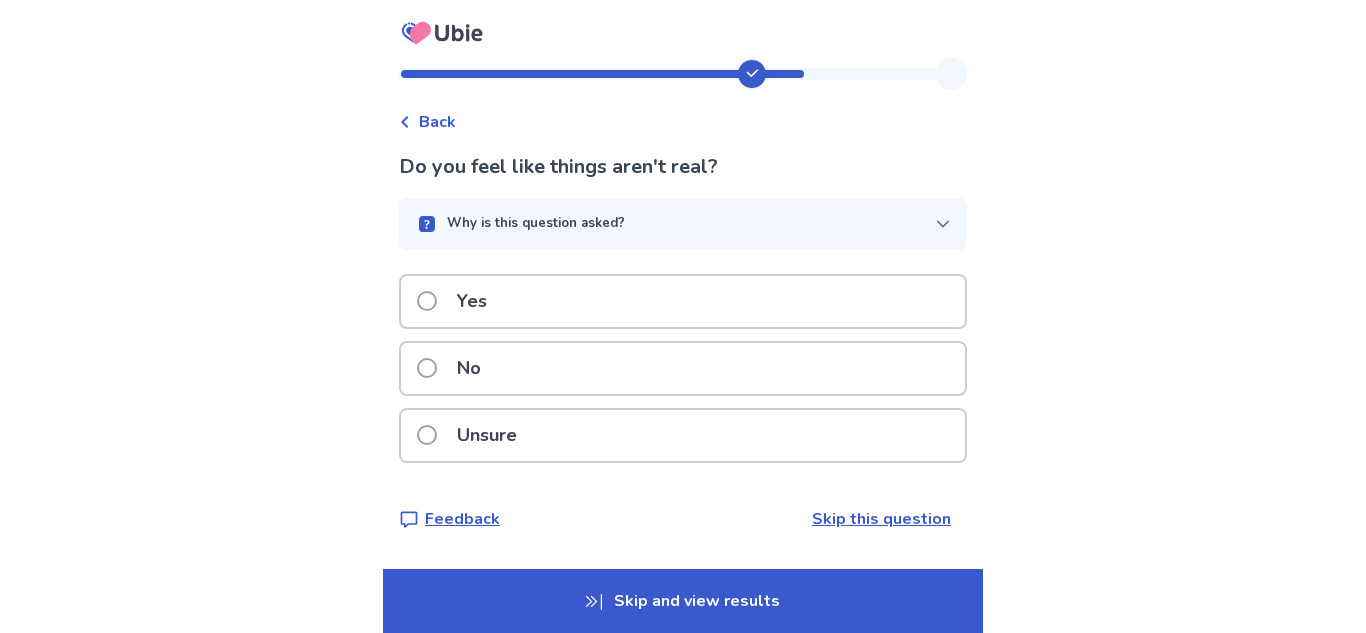 click on "Yes" at bounding box center [472, 301] 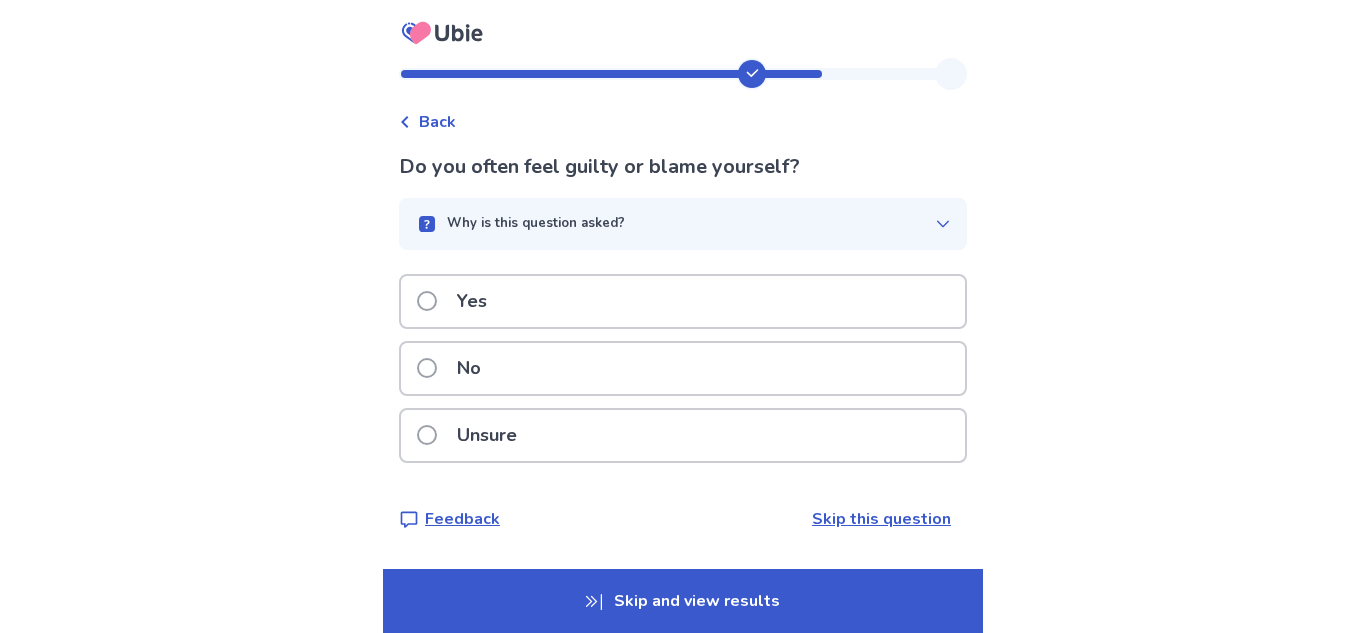 click on "Yes" at bounding box center [472, 301] 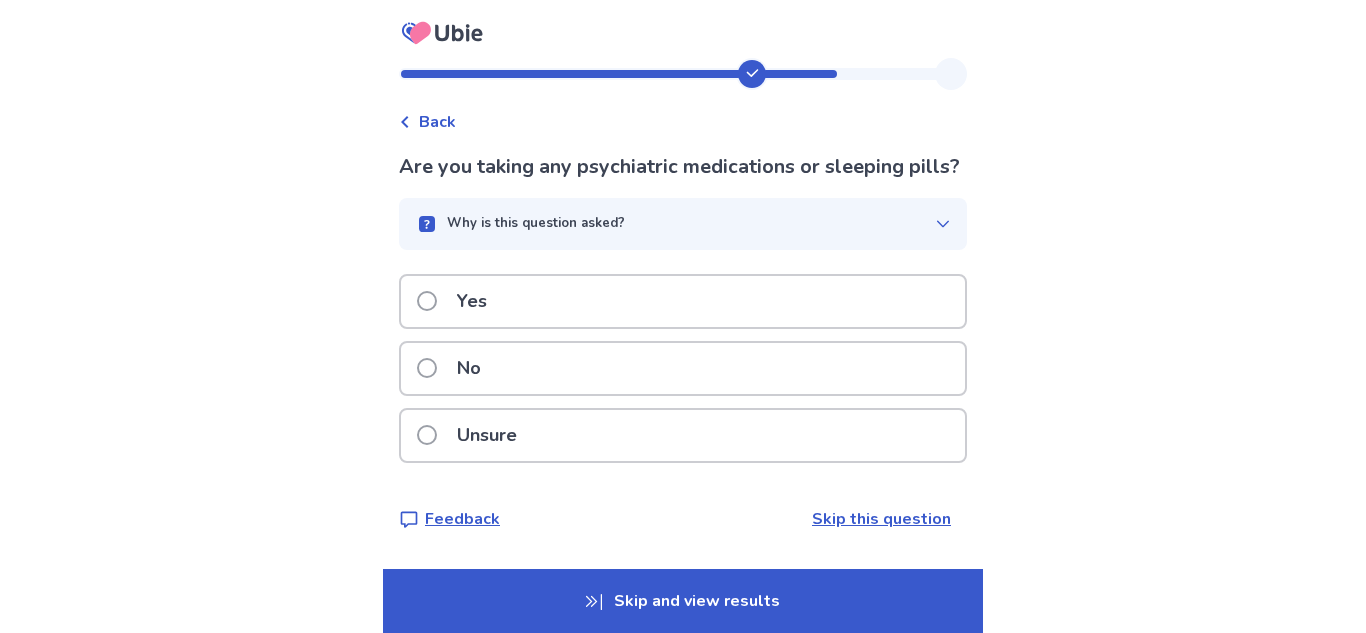 click on "No" at bounding box center [683, 368] 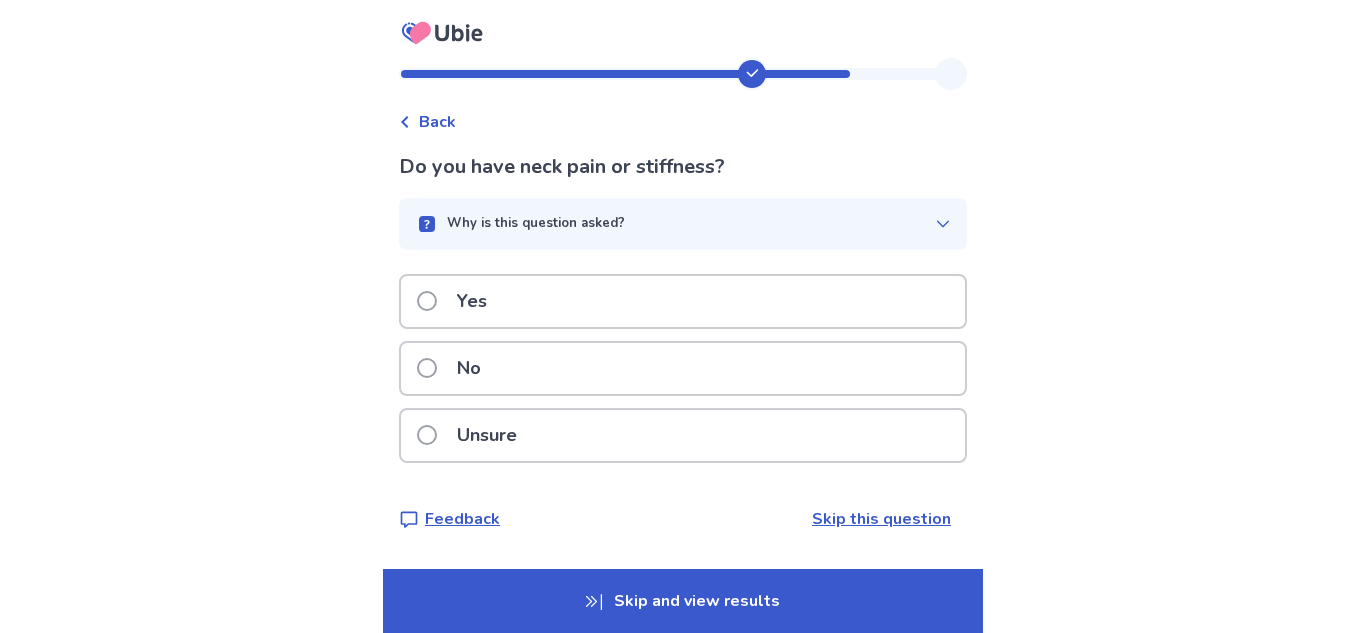 click on "Yes" at bounding box center (683, 301) 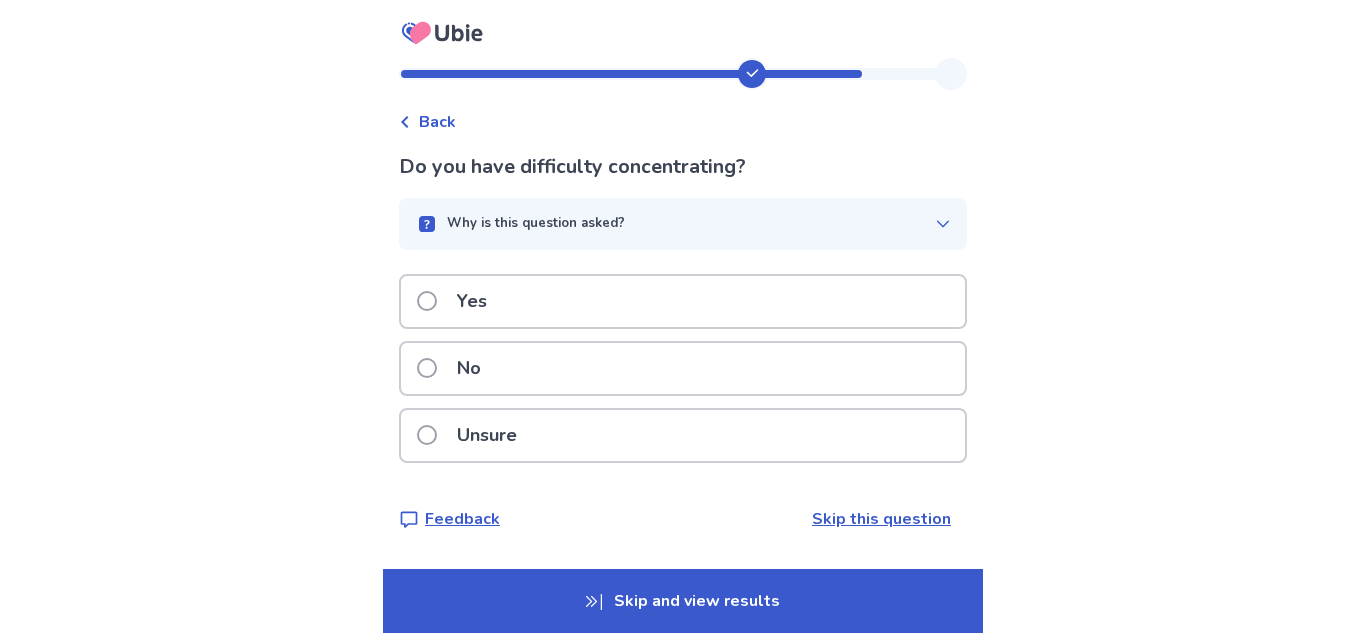click on "Yes" at bounding box center [683, 301] 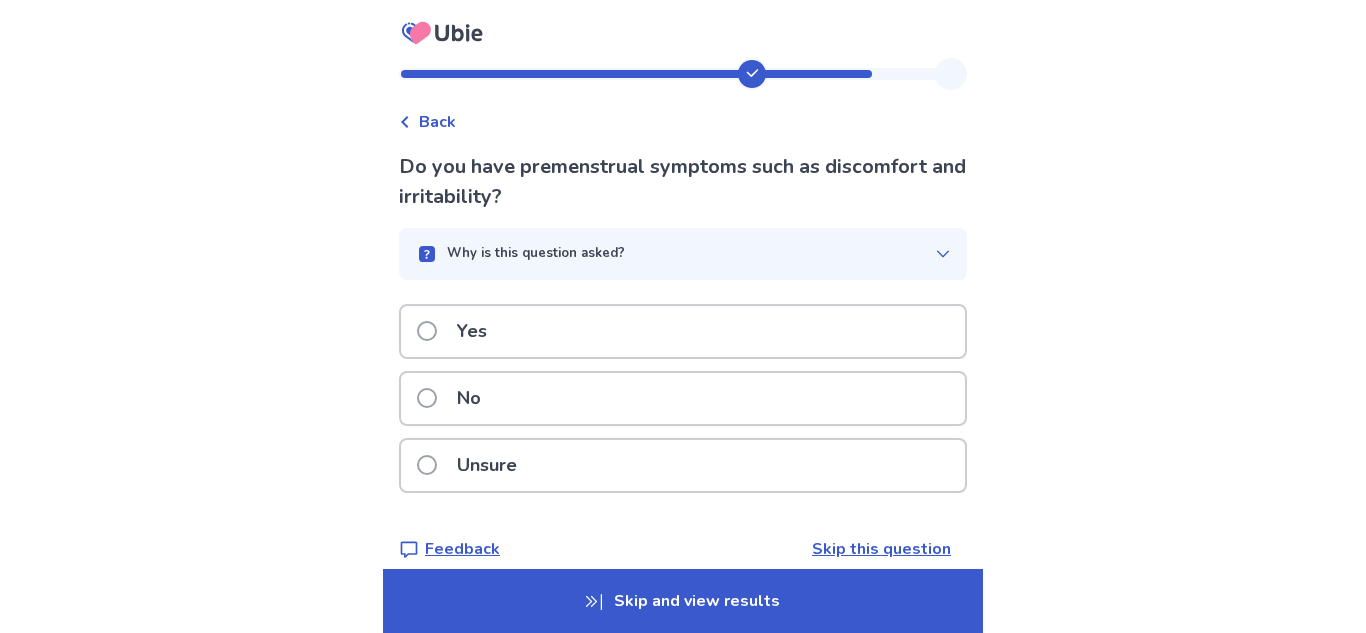 click on "Yes" at bounding box center (683, 331) 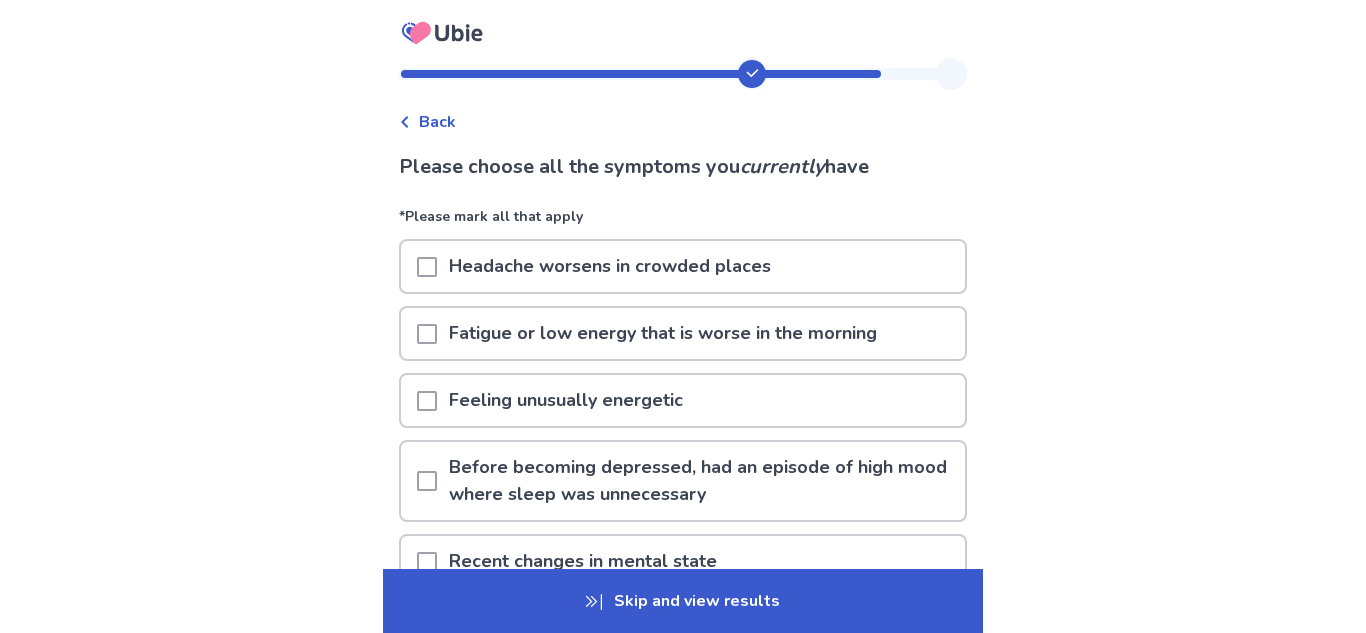 click on "Before becoming depressed, had an episode of high mood where sleep was unnecessary" at bounding box center (683, 481) 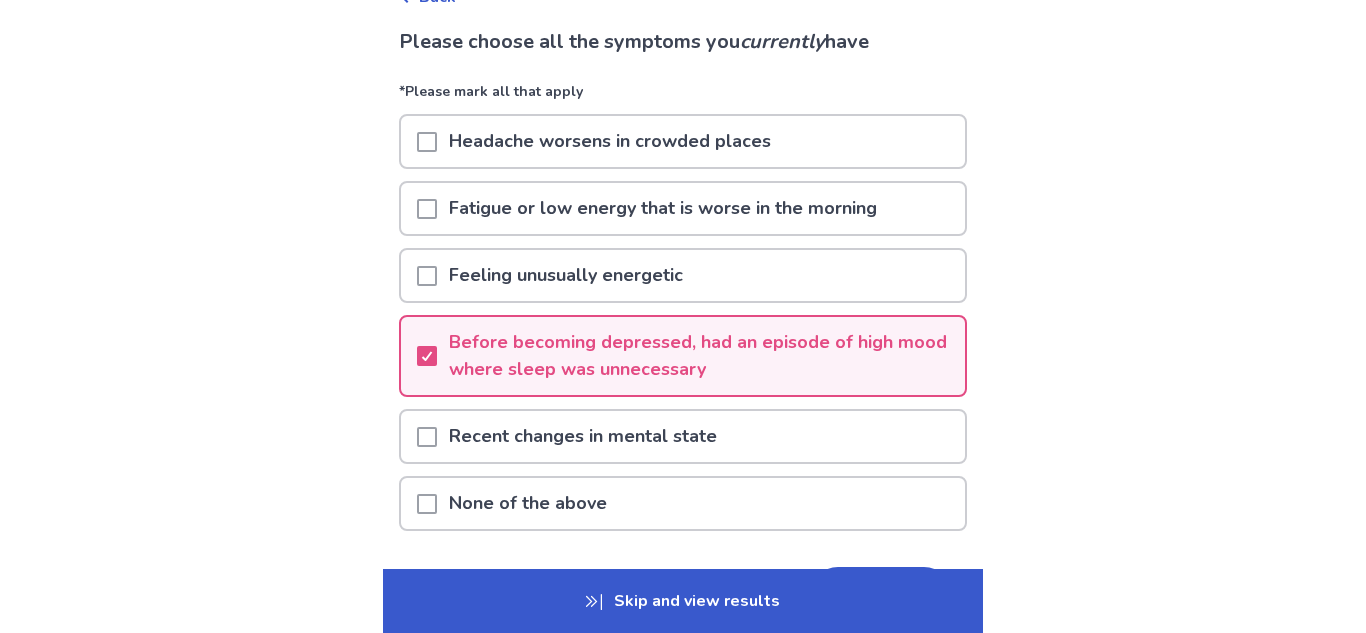 scroll, scrollTop: 117, scrollLeft: 0, axis: vertical 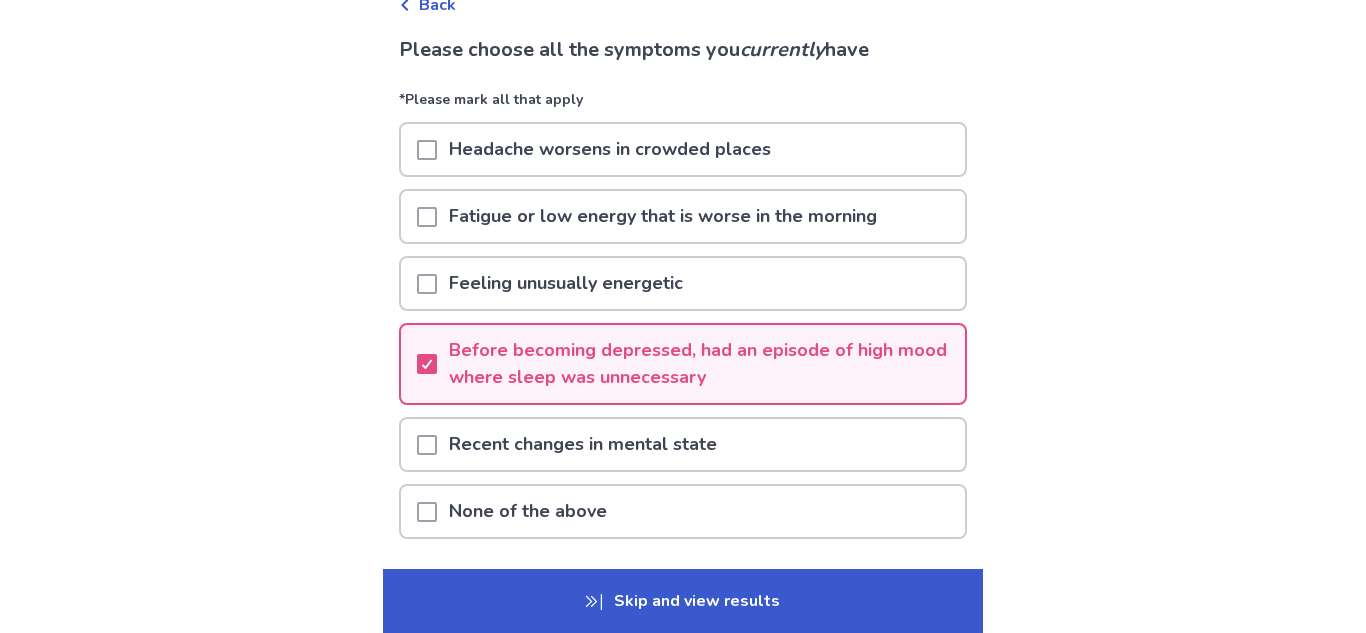 click at bounding box center (427, 445) 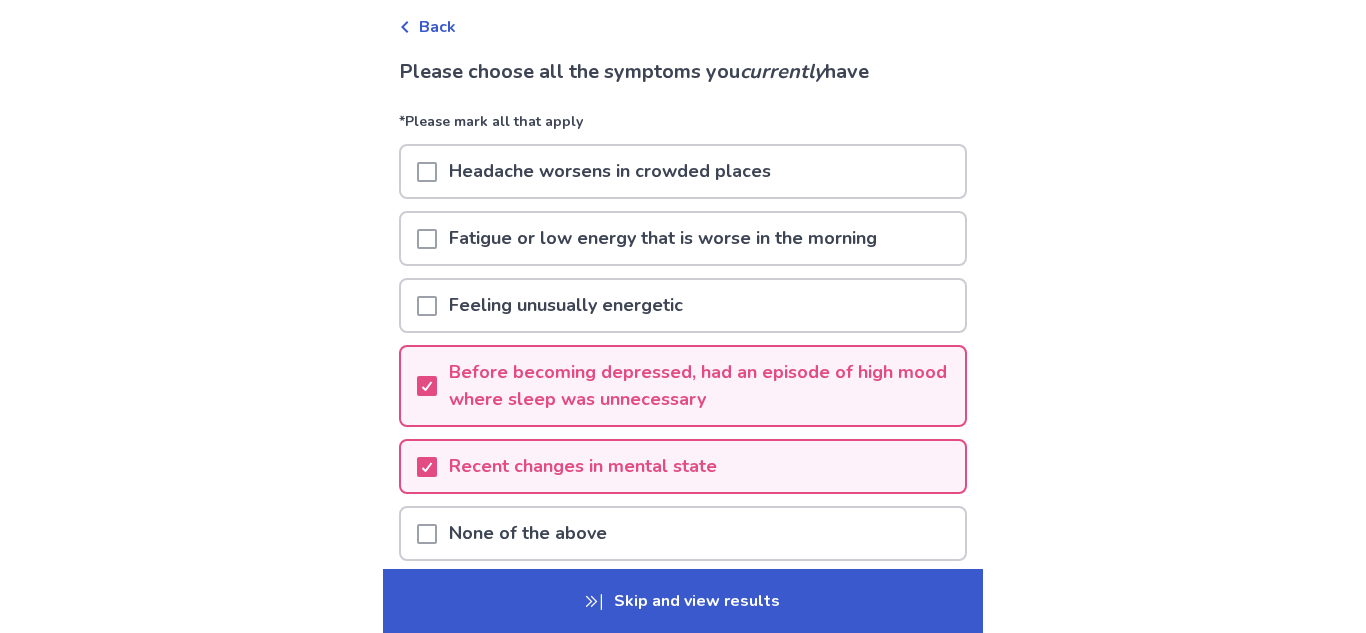 scroll, scrollTop: 92, scrollLeft: 0, axis: vertical 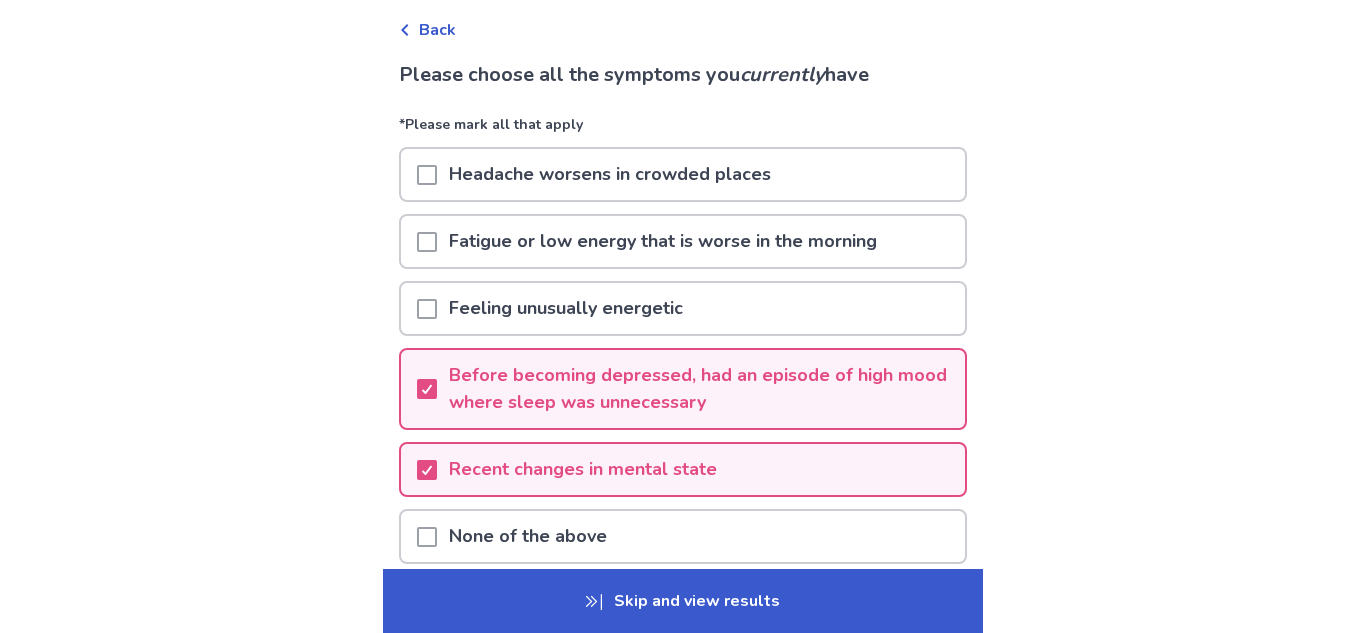 click at bounding box center (427, 175) 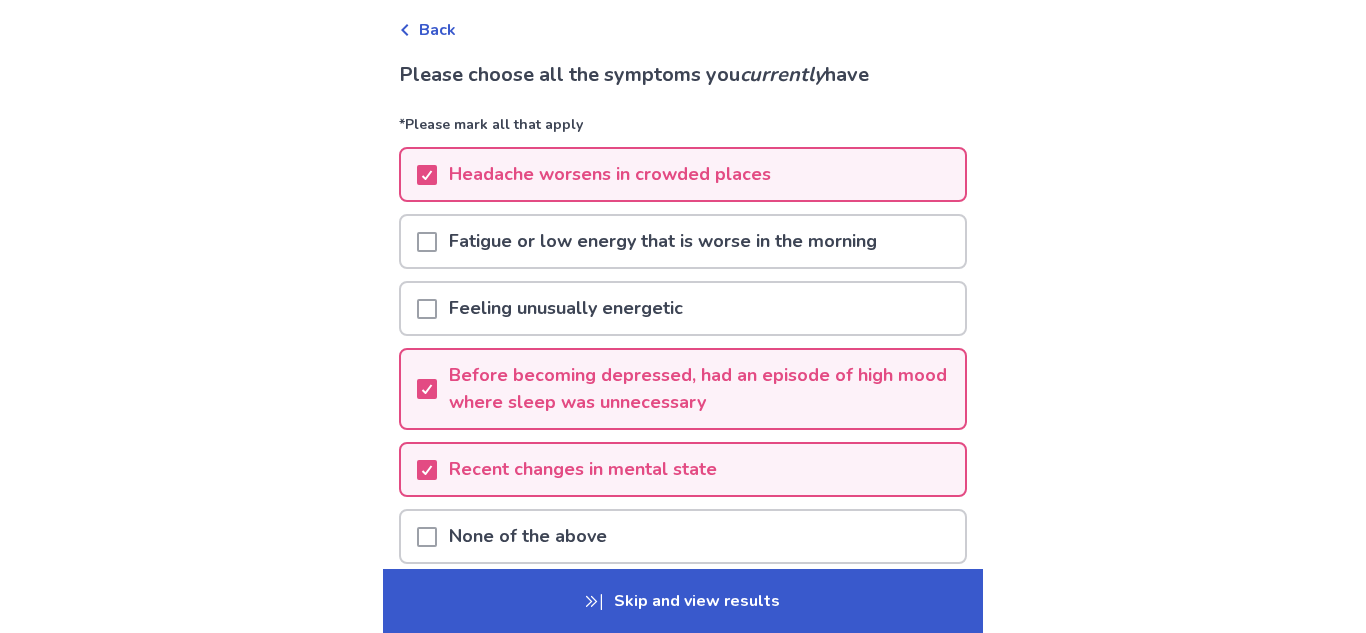 scroll, scrollTop: 265, scrollLeft: 0, axis: vertical 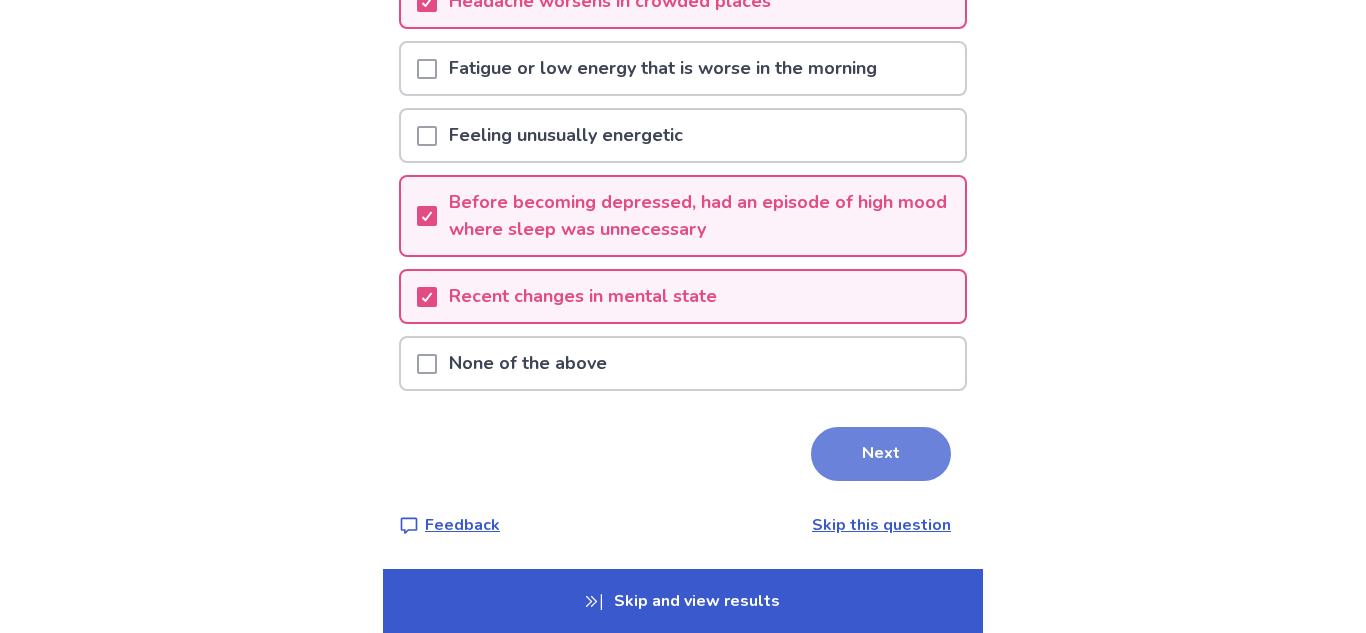 click on "Next" at bounding box center (881, 454) 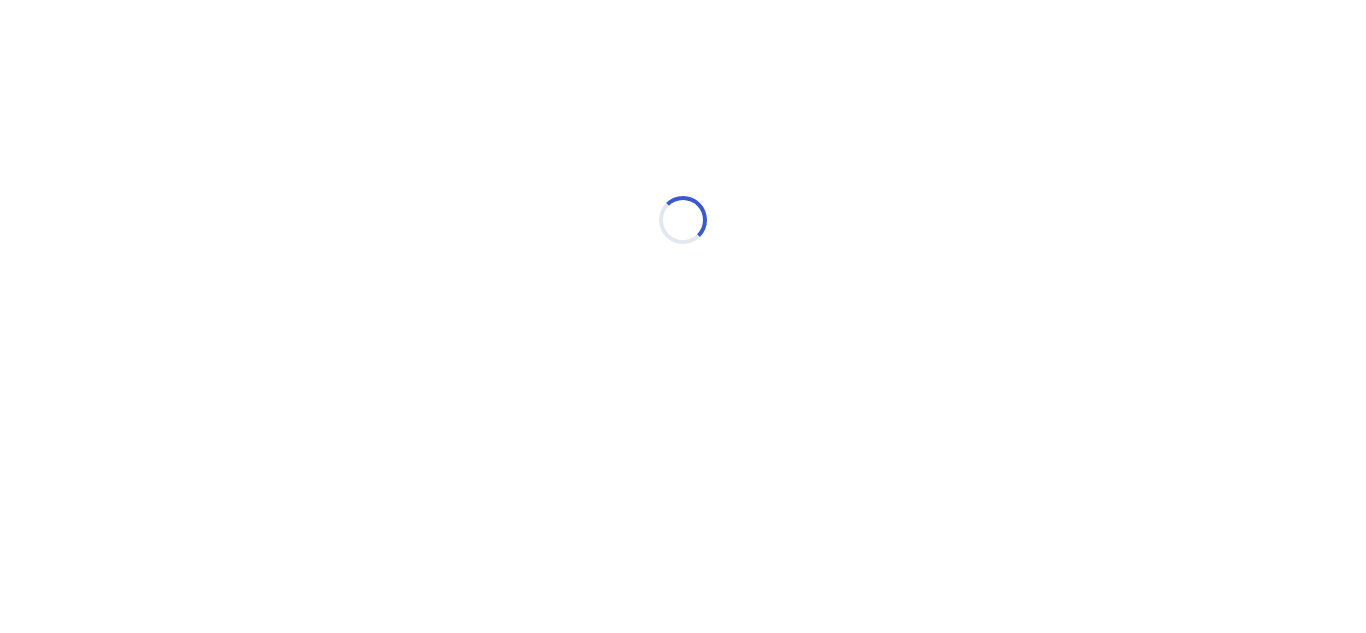 scroll, scrollTop: 0, scrollLeft: 0, axis: both 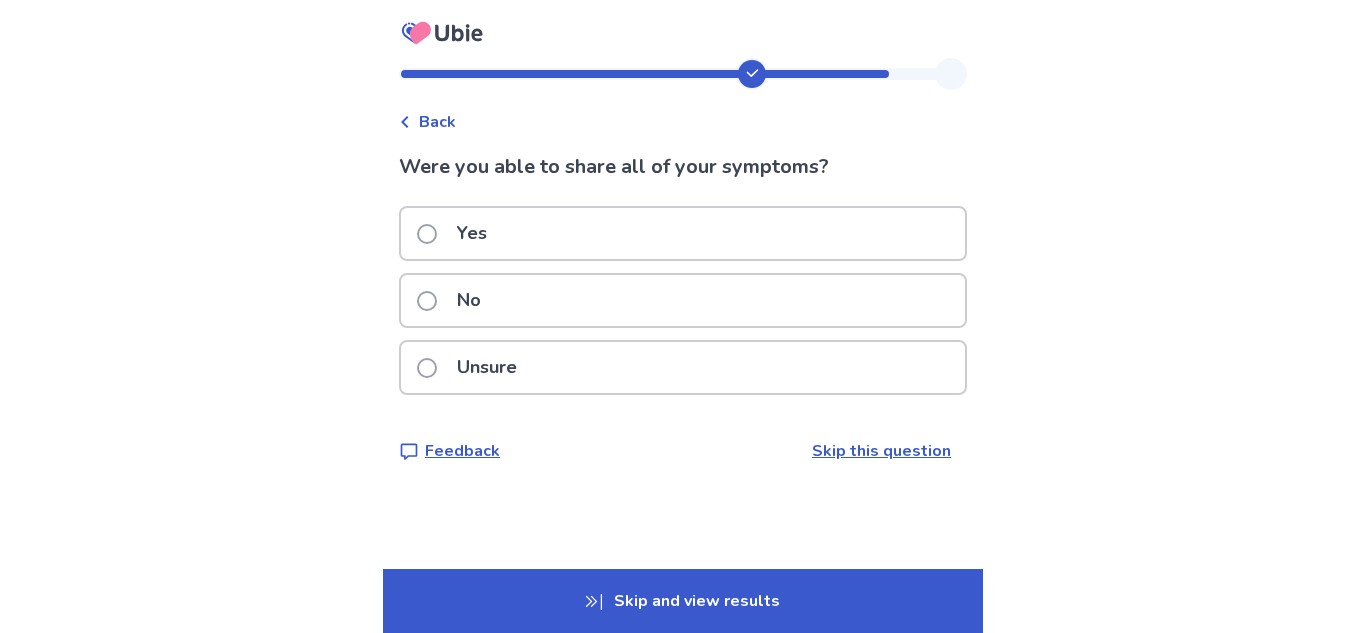 click at bounding box center (427, 368) 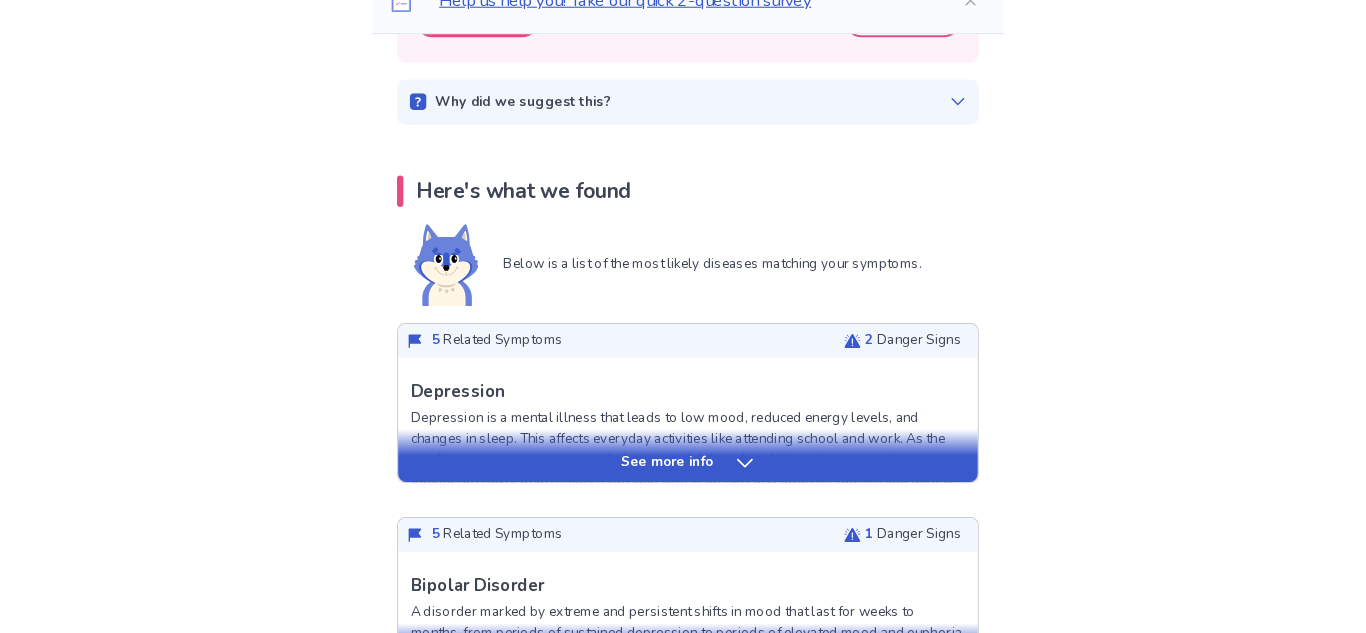 scroll, scrollTop: 478, scrollLeft: 0, axis: vertical 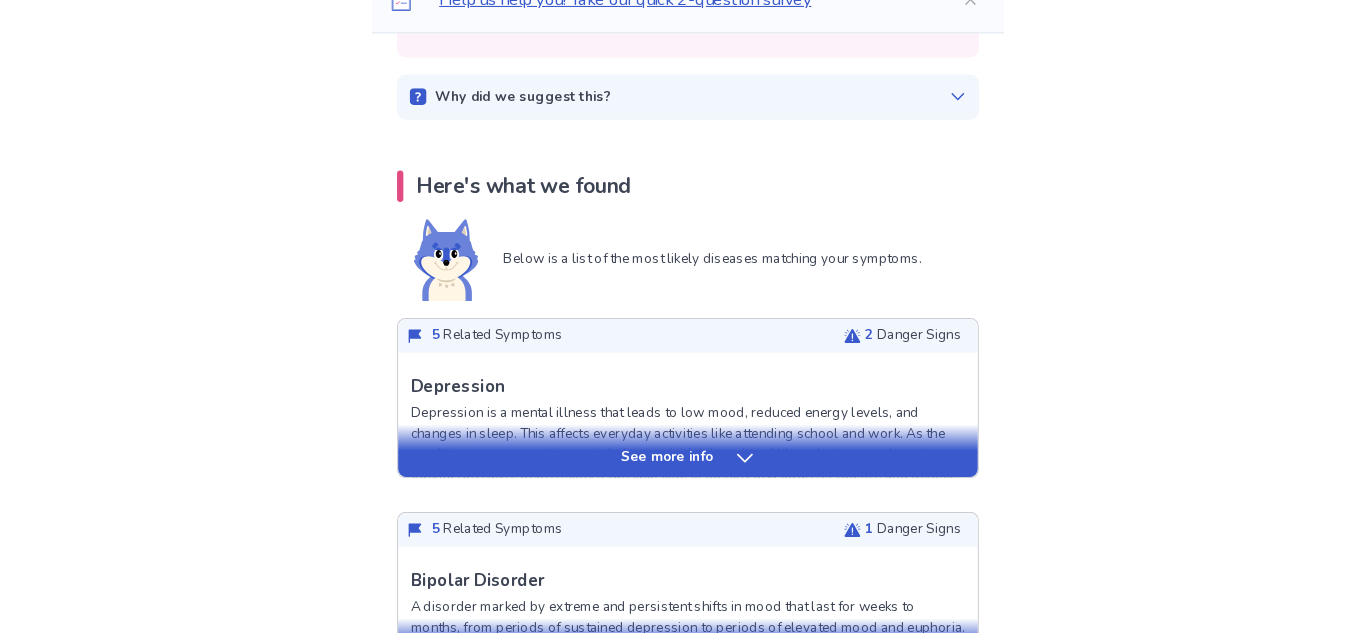click on "See more info" at bounding box center (683, 467) 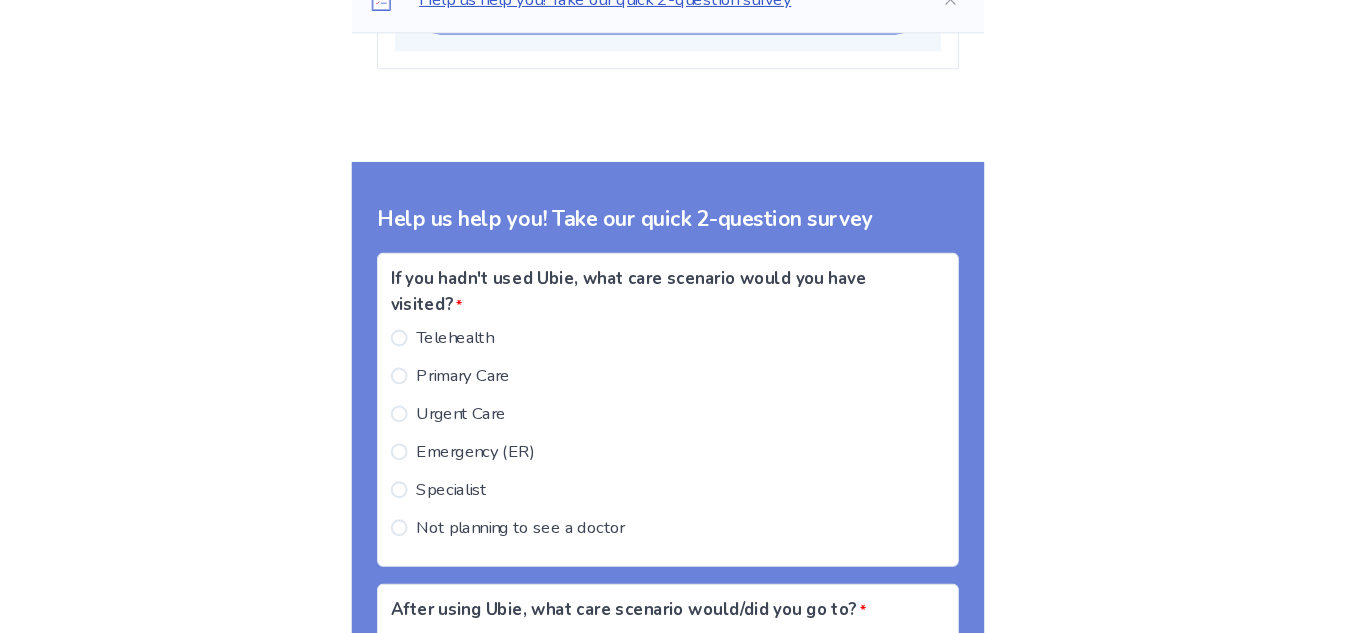 scroll, scrollTop: 3364, scrollLeft: 0, axis: vertical 